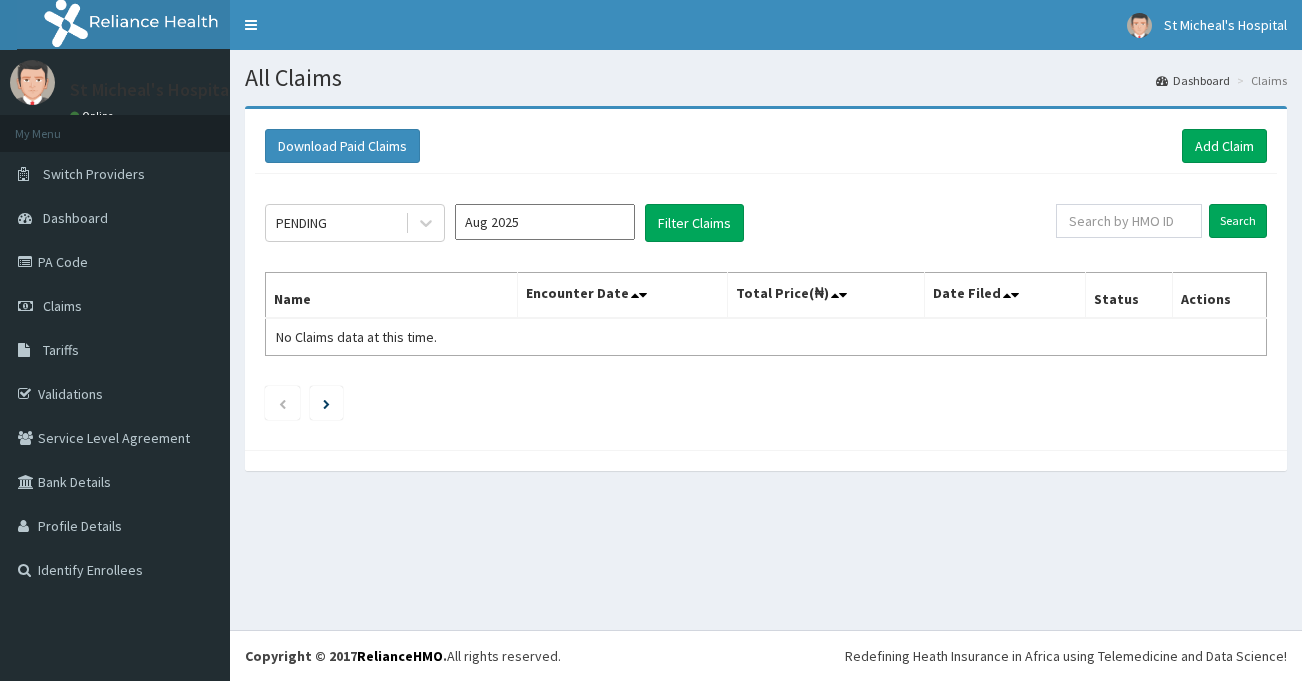 scroll, scrollTop: 0, scrollLeft: 0, axis: both 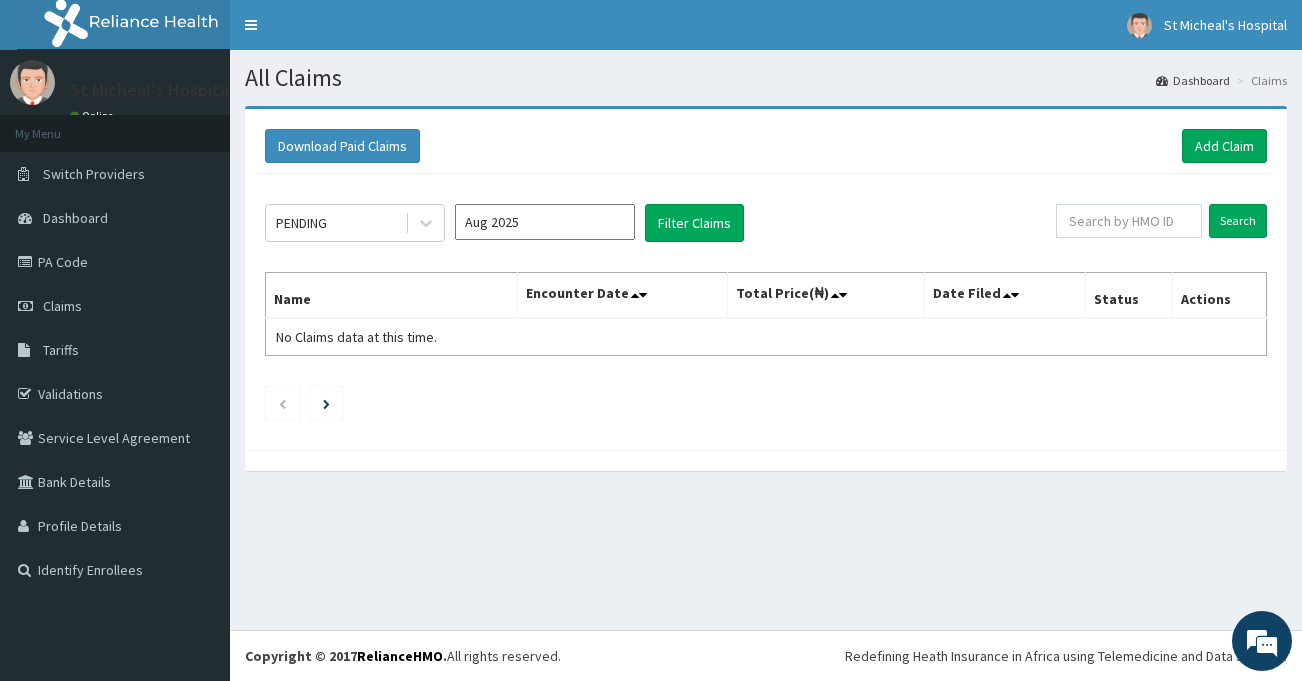 click on "Claims" at bounding box center [115, 306] 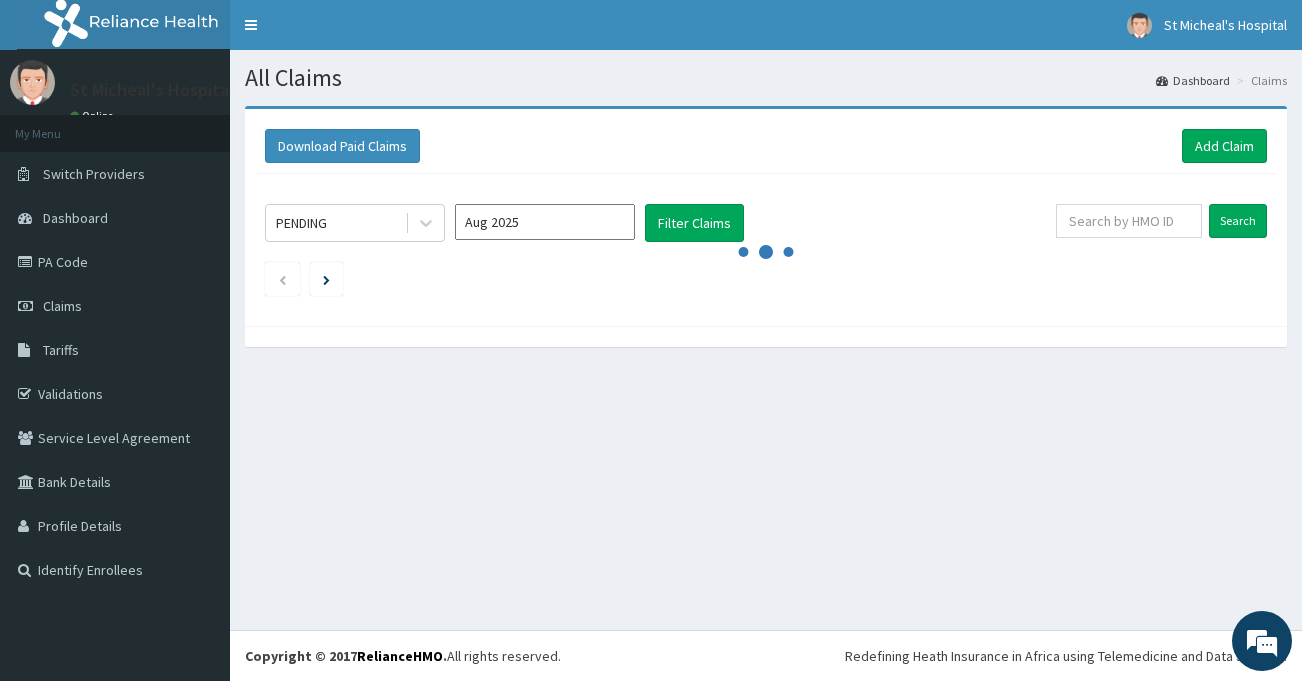 scroll, scrollTop: 0, scrollLeft: 0, axis: both 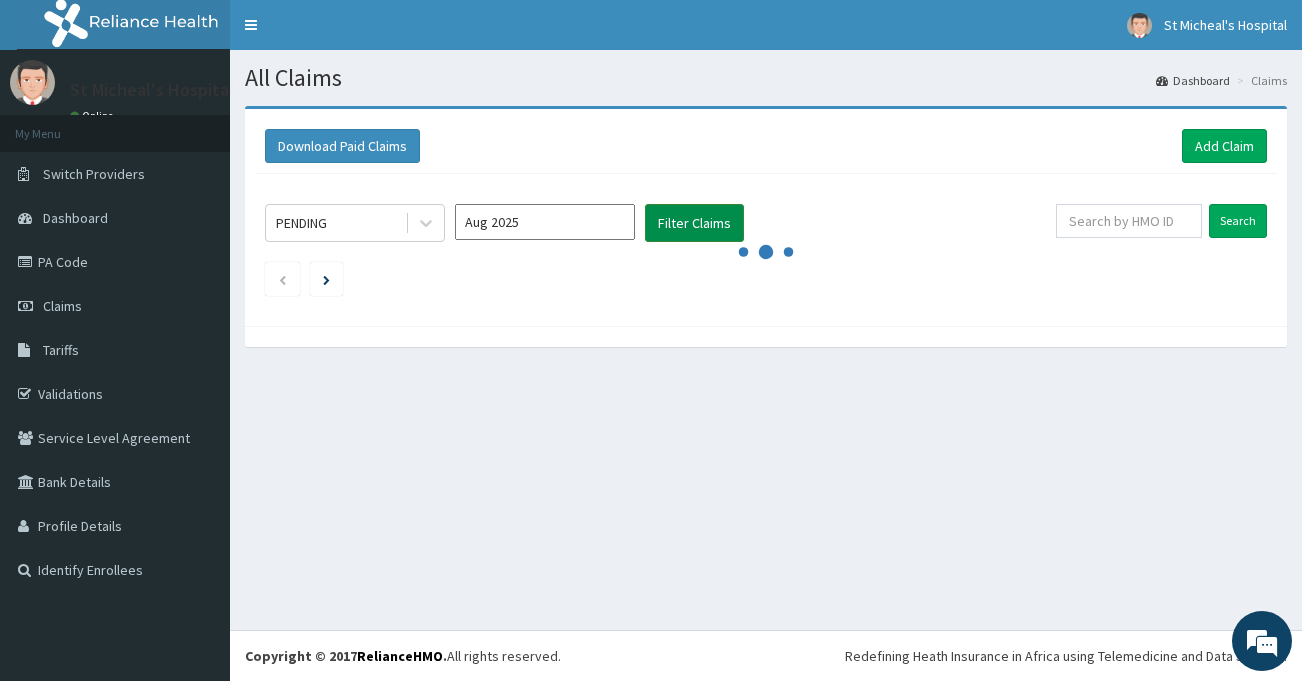 click on "Filter Claims" at bounding box center [694, 223] 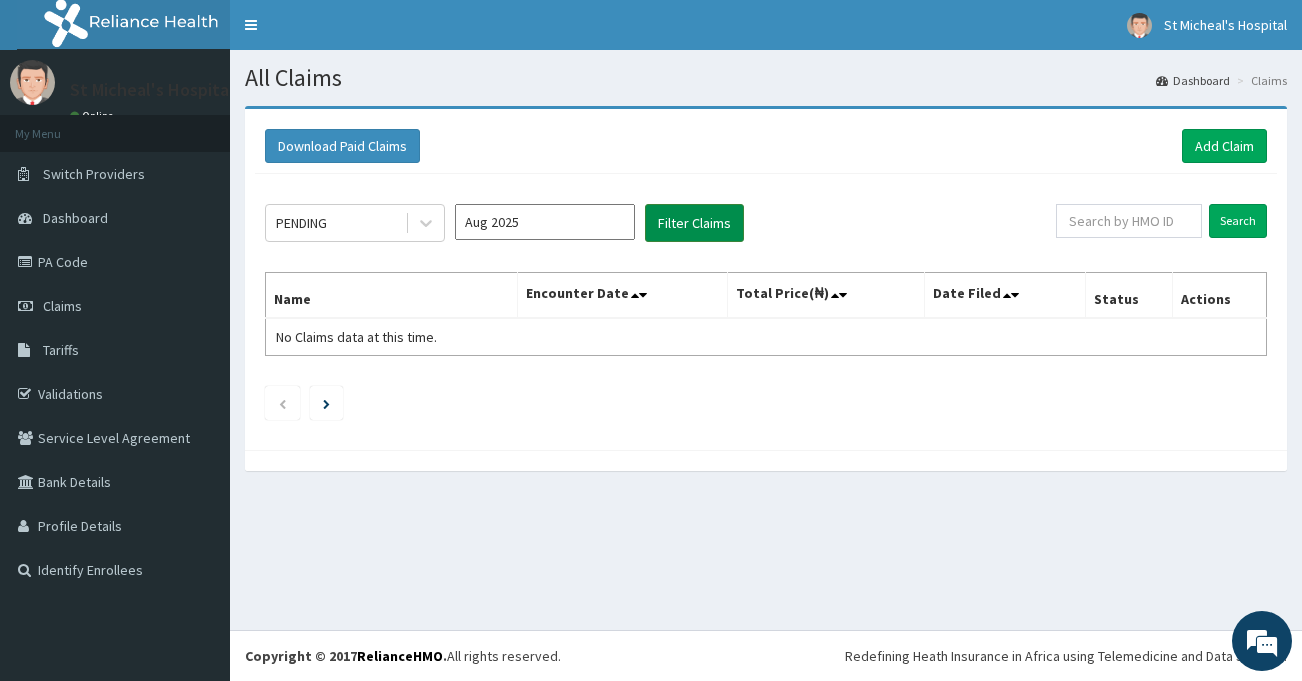 click on "Filter Claims" at bounding box center (694, 223) 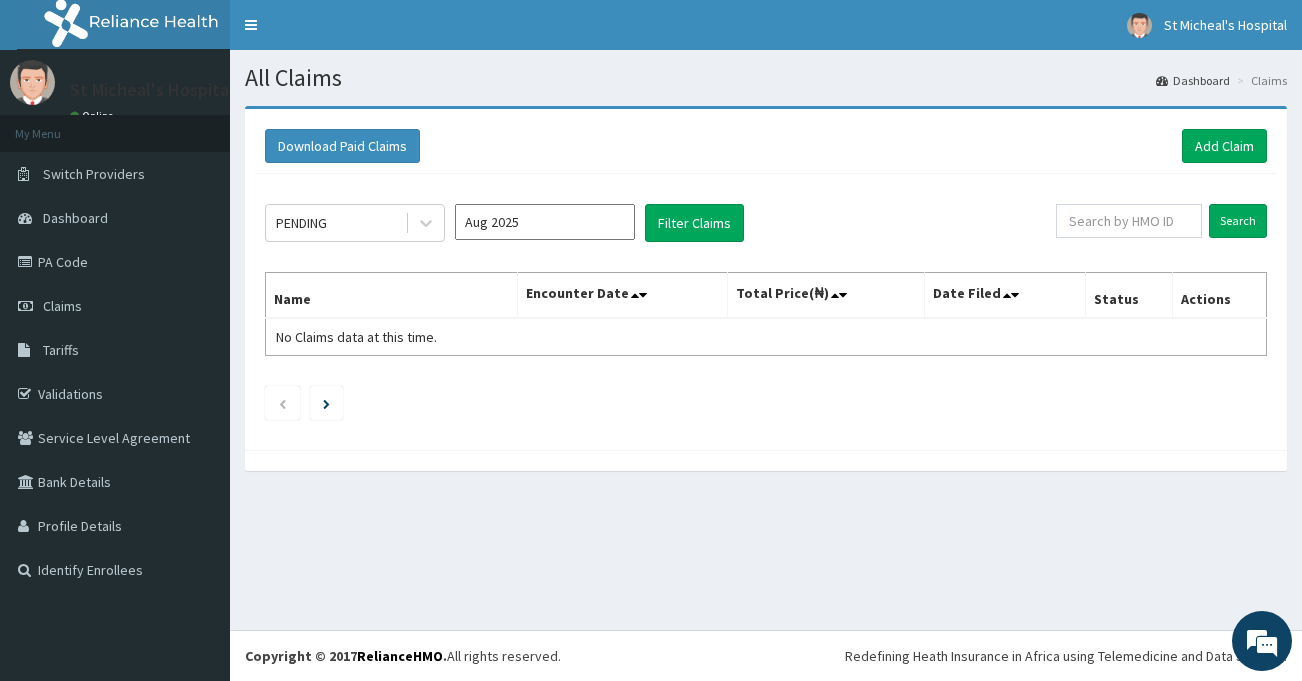 click on "Aug 2025" at bounding box center [545, 222] 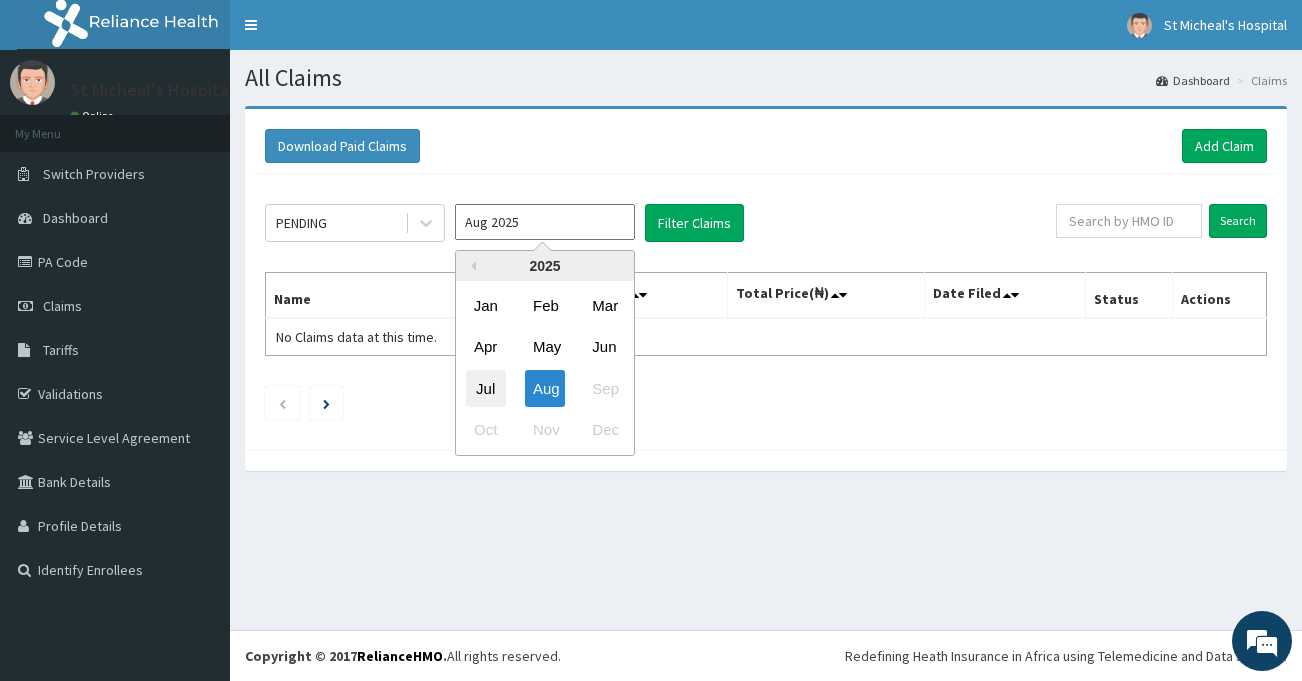 click on "Jul" at bounding box center (486, 388) 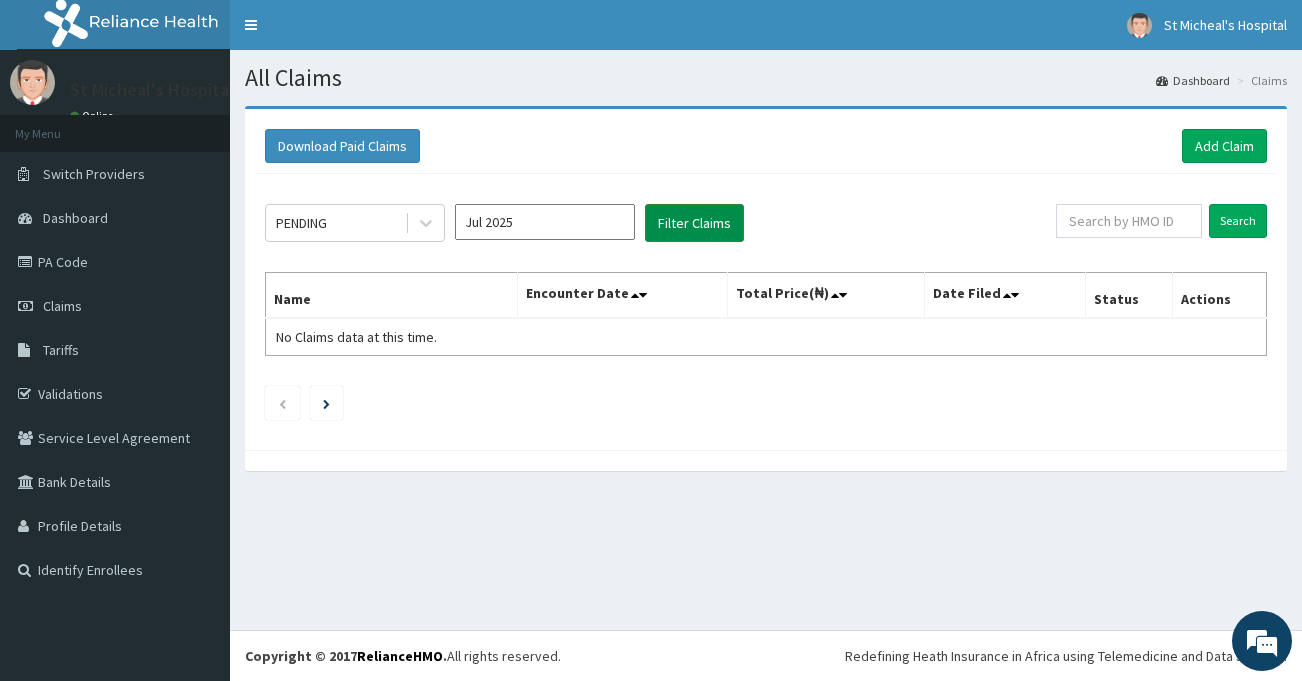 click on "Filter Claims" at bounding box center [694, 223] 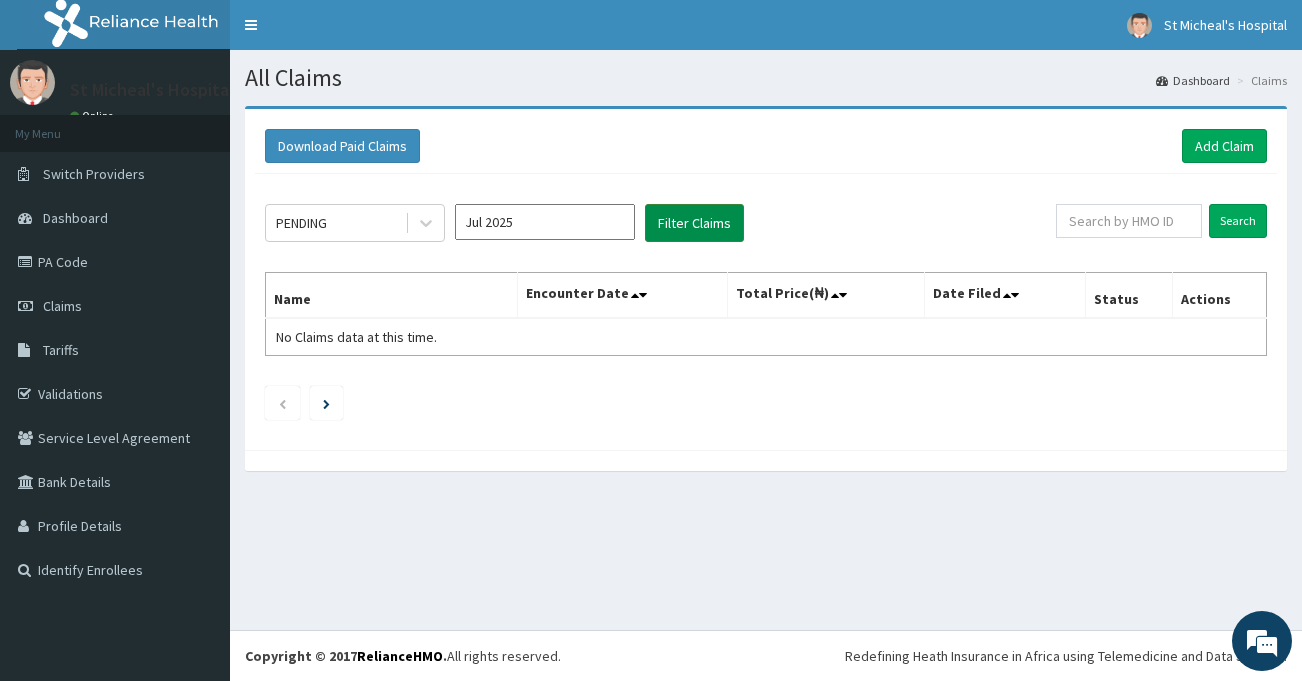 click on "Filter Claims" at bounding box center (694, 223) 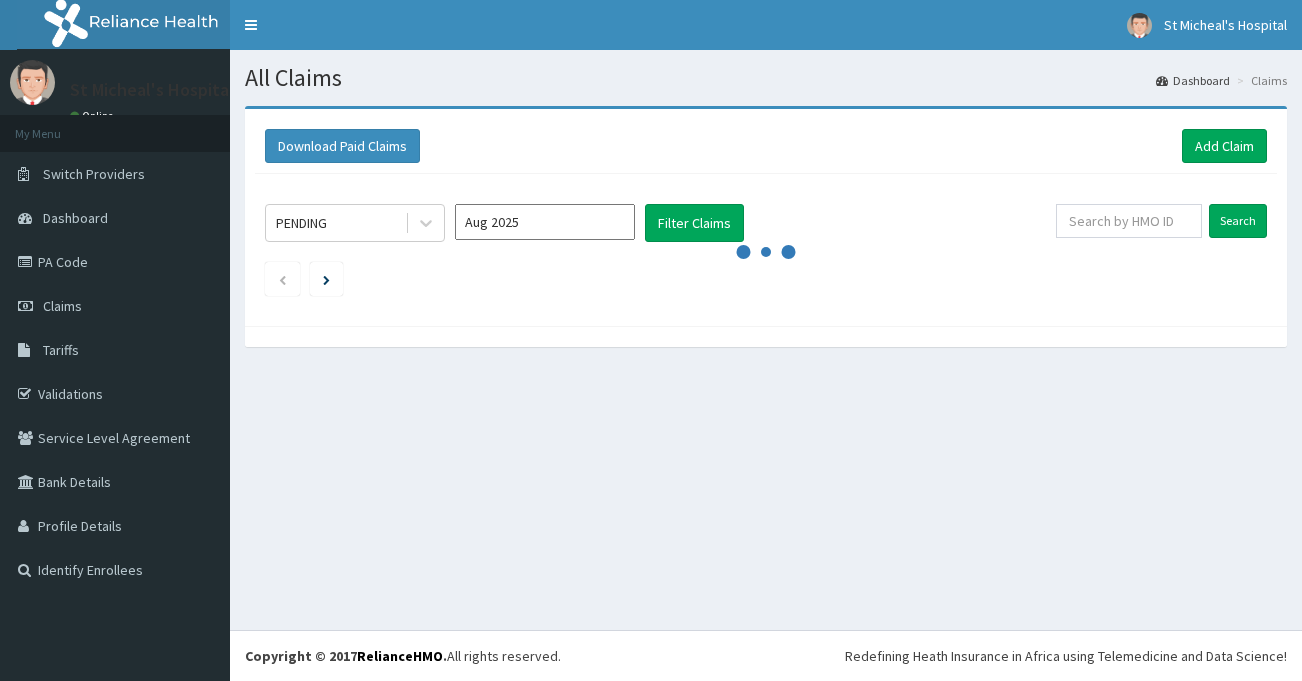 scroll, scrollTop: 0, scrollLeft: 0, axis: both 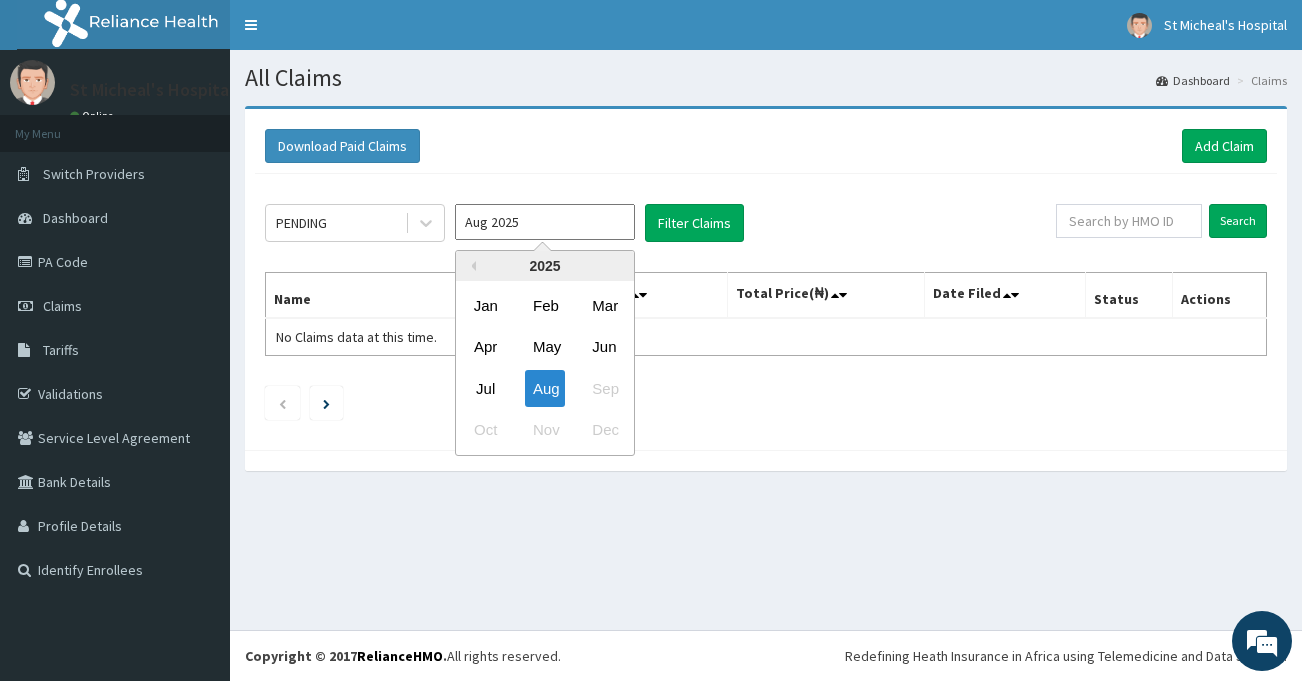 click on "Aug 2025" at bounding box center [545, 222] 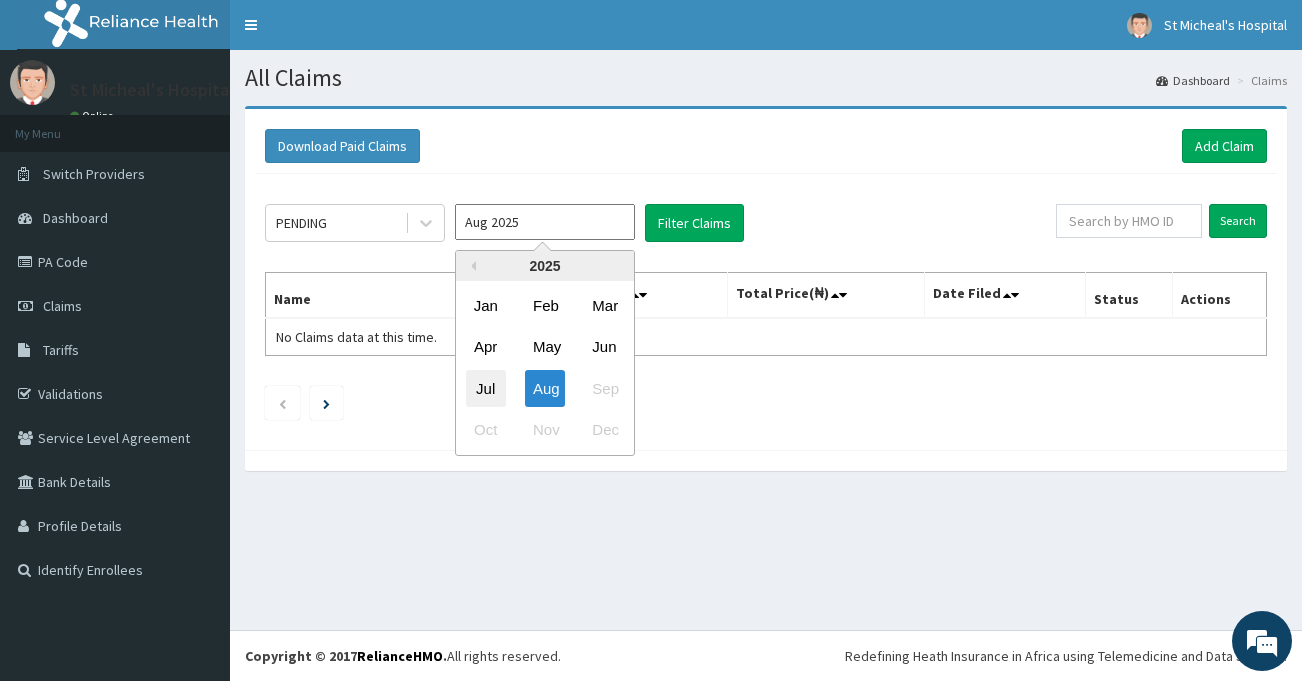 click on "Jul" at bounding box center [486, 388] 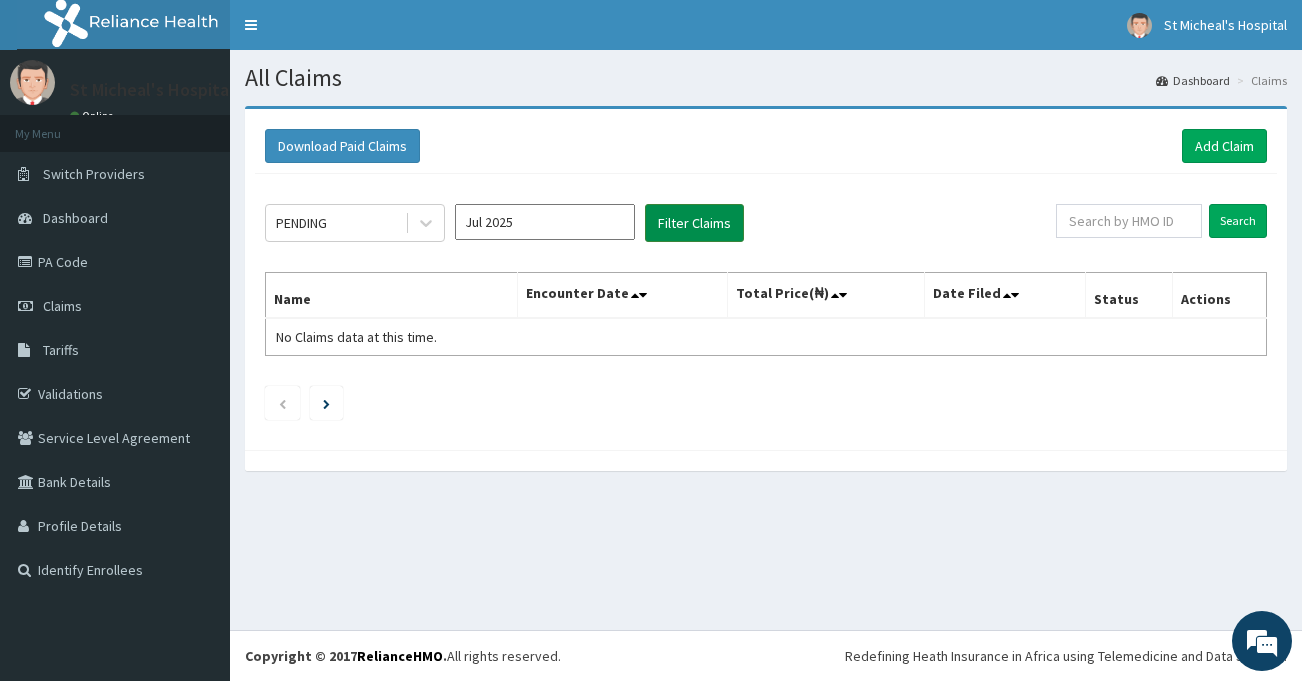 click on "Filter Claims" at bounding box center (694, 223) 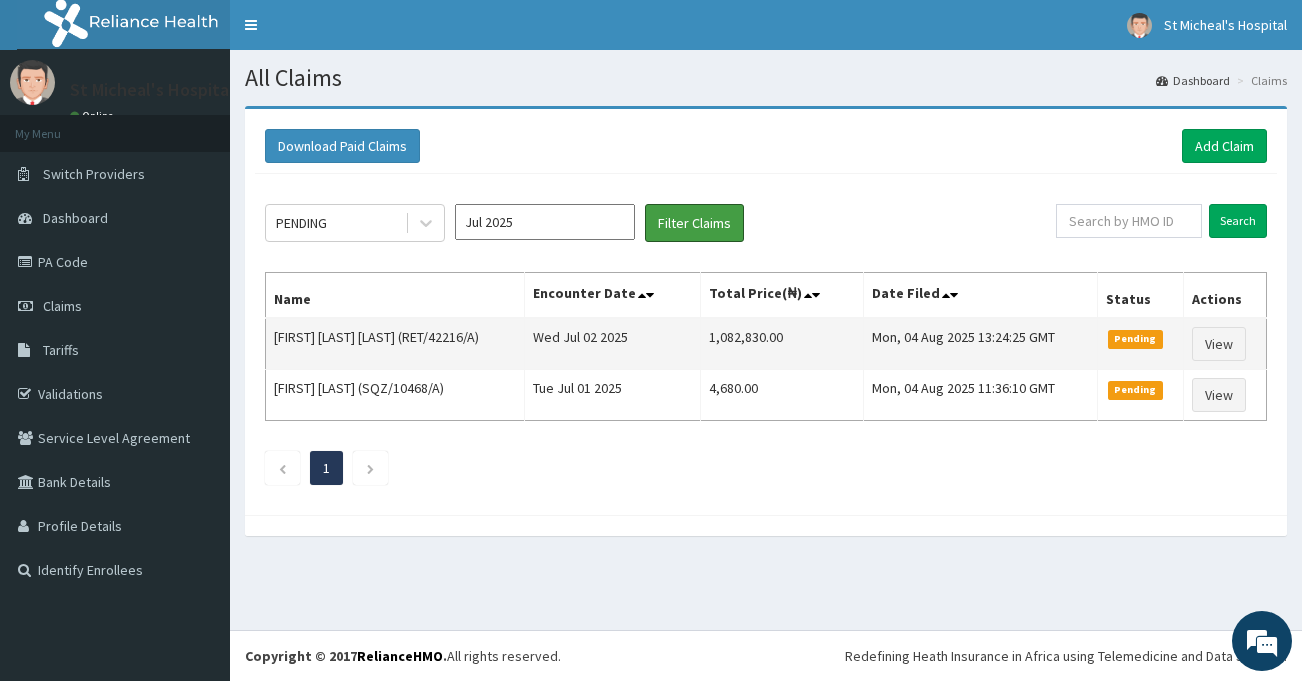 scroll, scrollTop: 0, scrollLeft: 0, axis: both 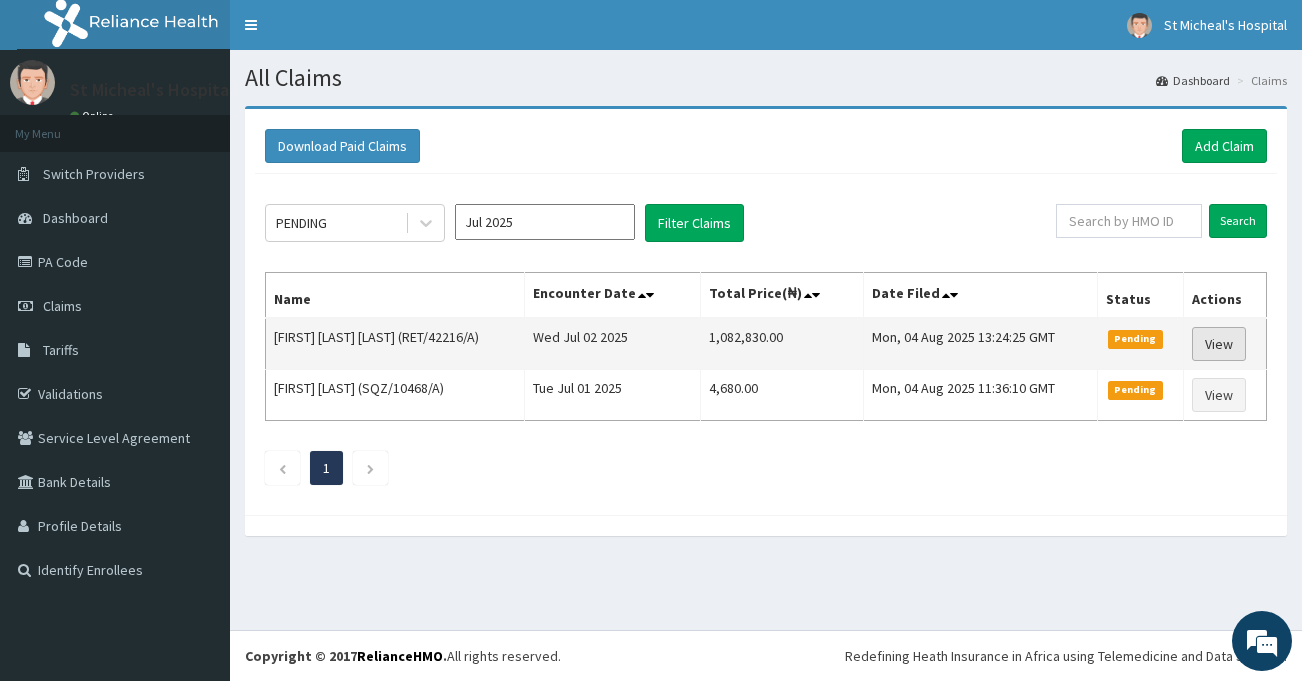 click on "View" at bounding box center (1219, 344) 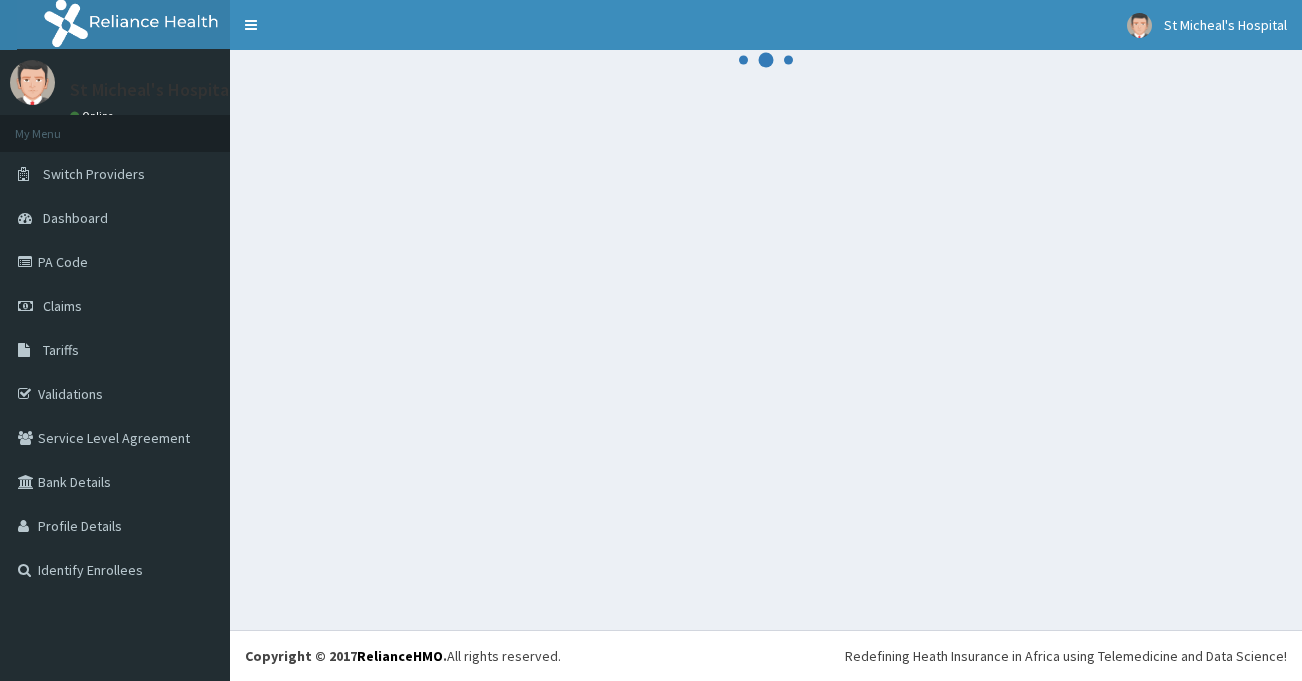 scroll, scrollTop: 0, scrollLeft: 0, axis: both 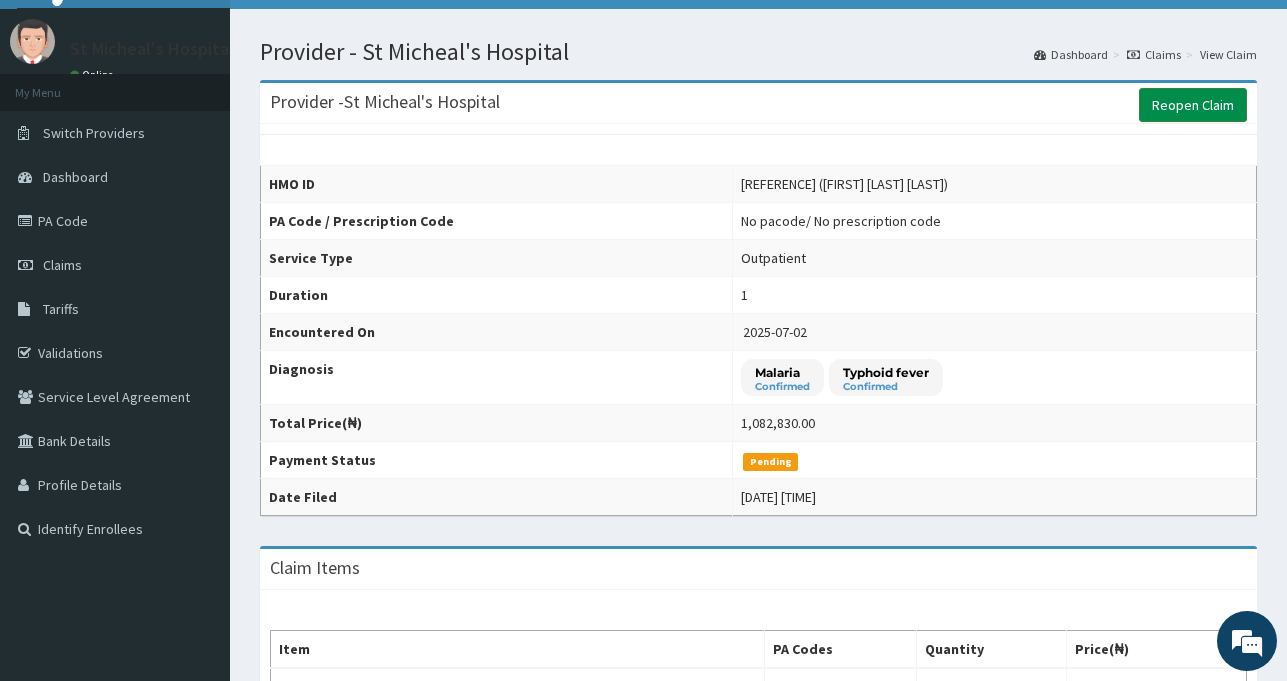click on "Reopen Claim" at bounding box center (1193, 105) 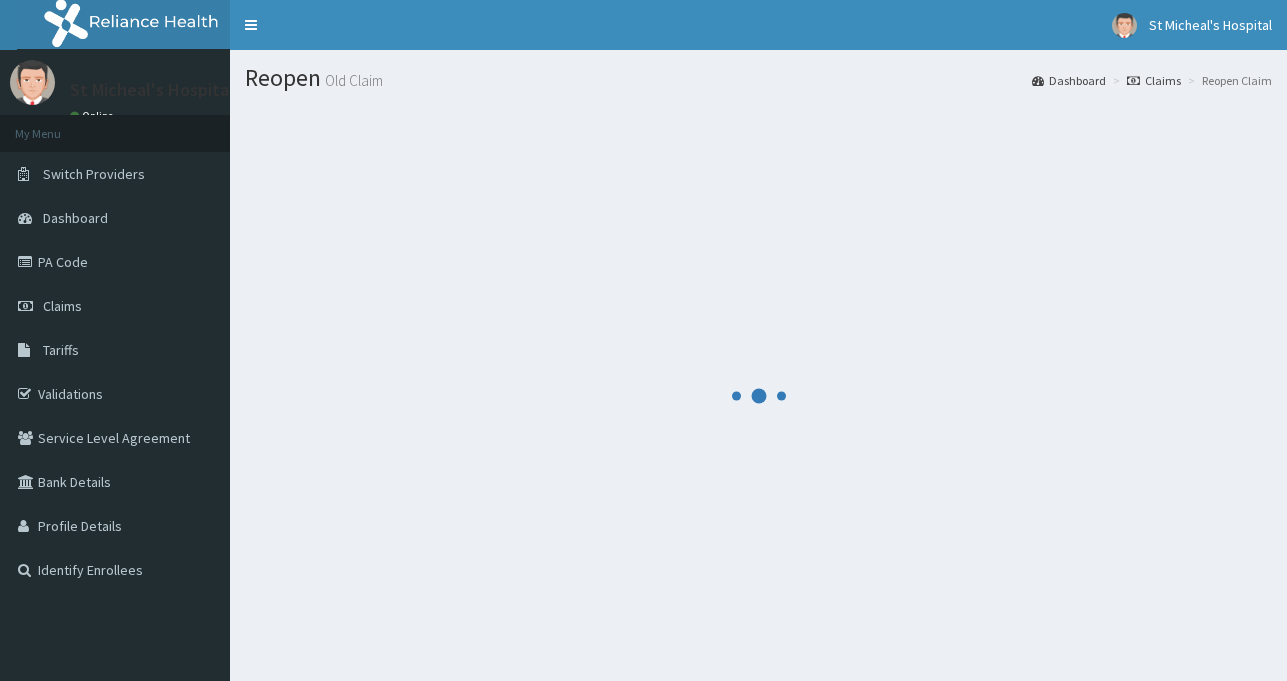 scroll, scrollTop: 0, scrollLeft: 0, axis: both 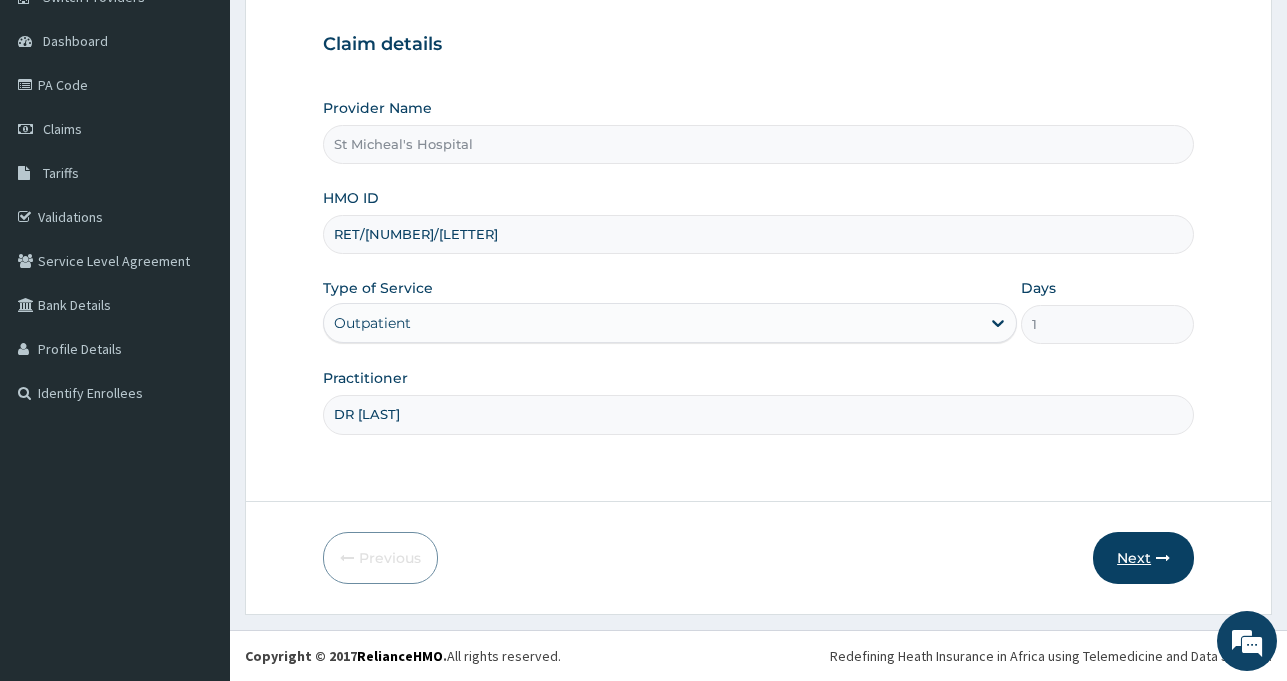 click on "Next" at bounding box center [1143, 558] 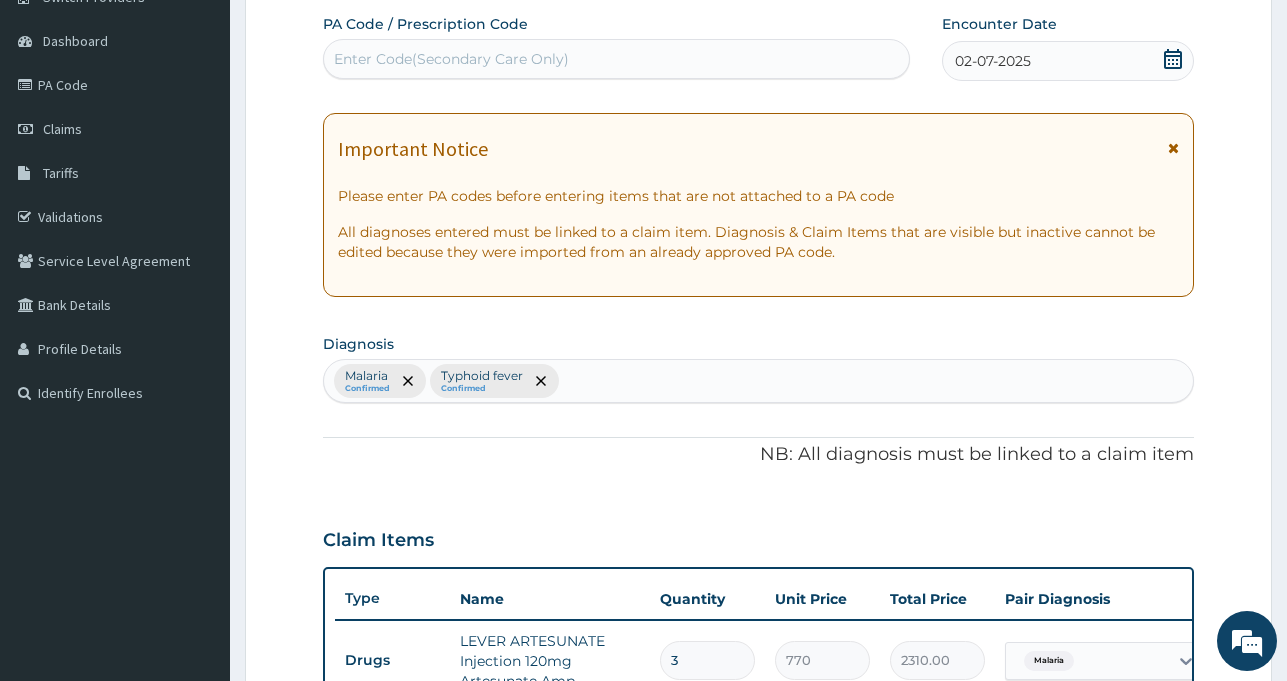 scroll, scrollTop: 0, scrollLeft: 0, axis: both 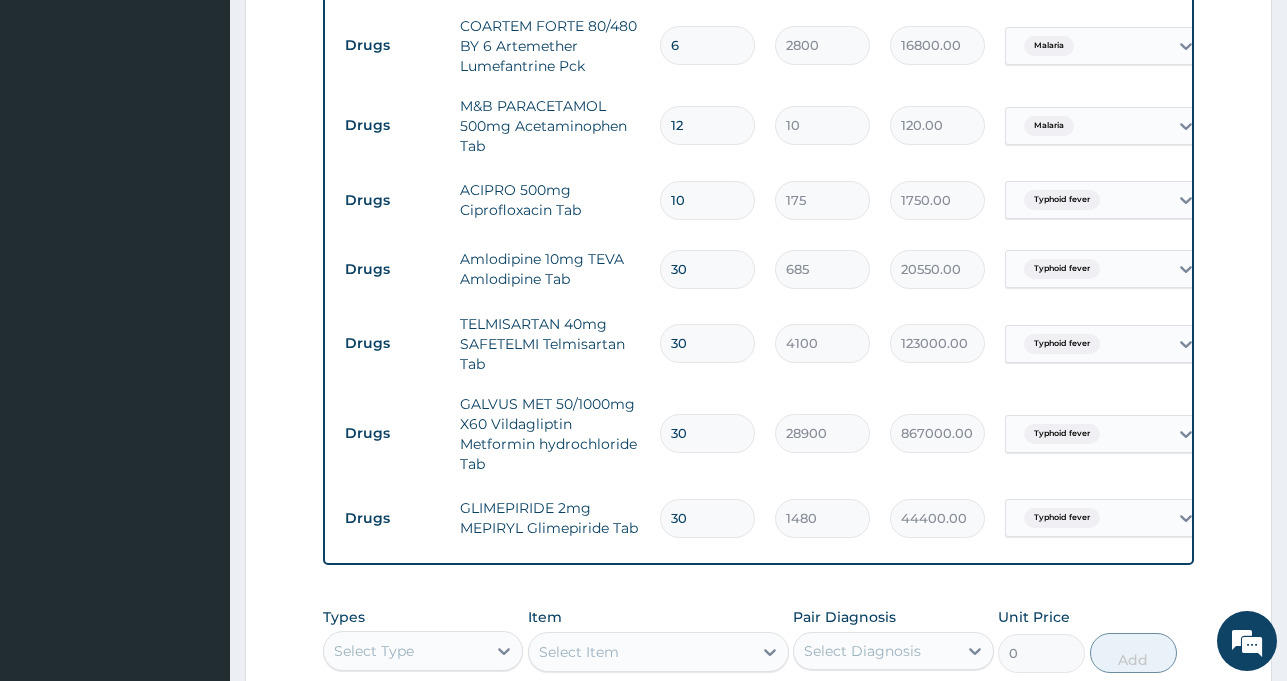 drag, startPoint x: 684, startPoint y: 46, endPoint x: 672, endPoint y: 50, distance: 12.649111 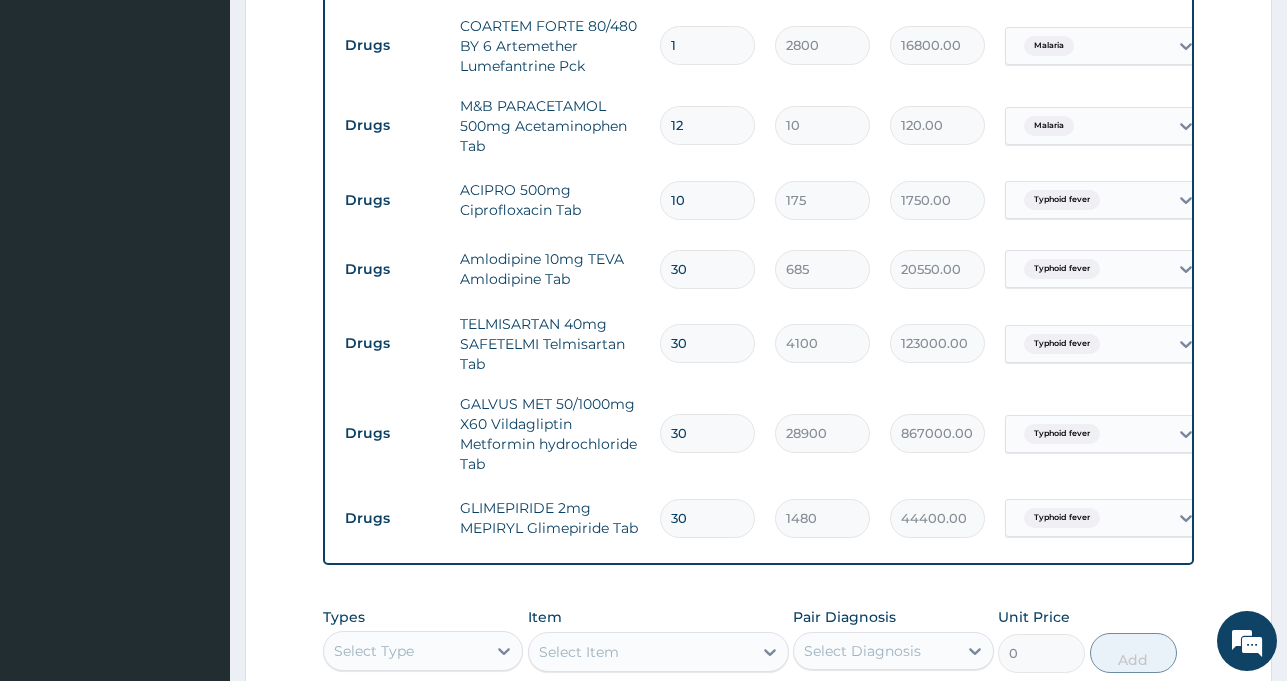 type on "2800.00" 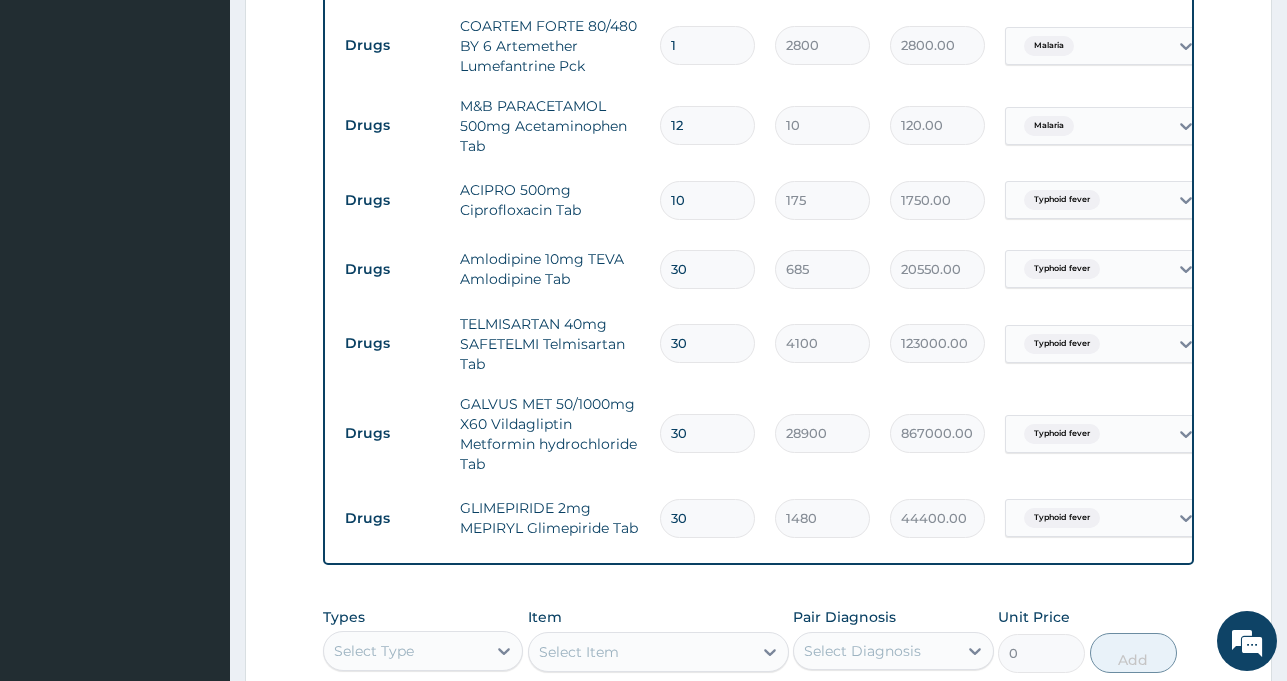 type on "1" 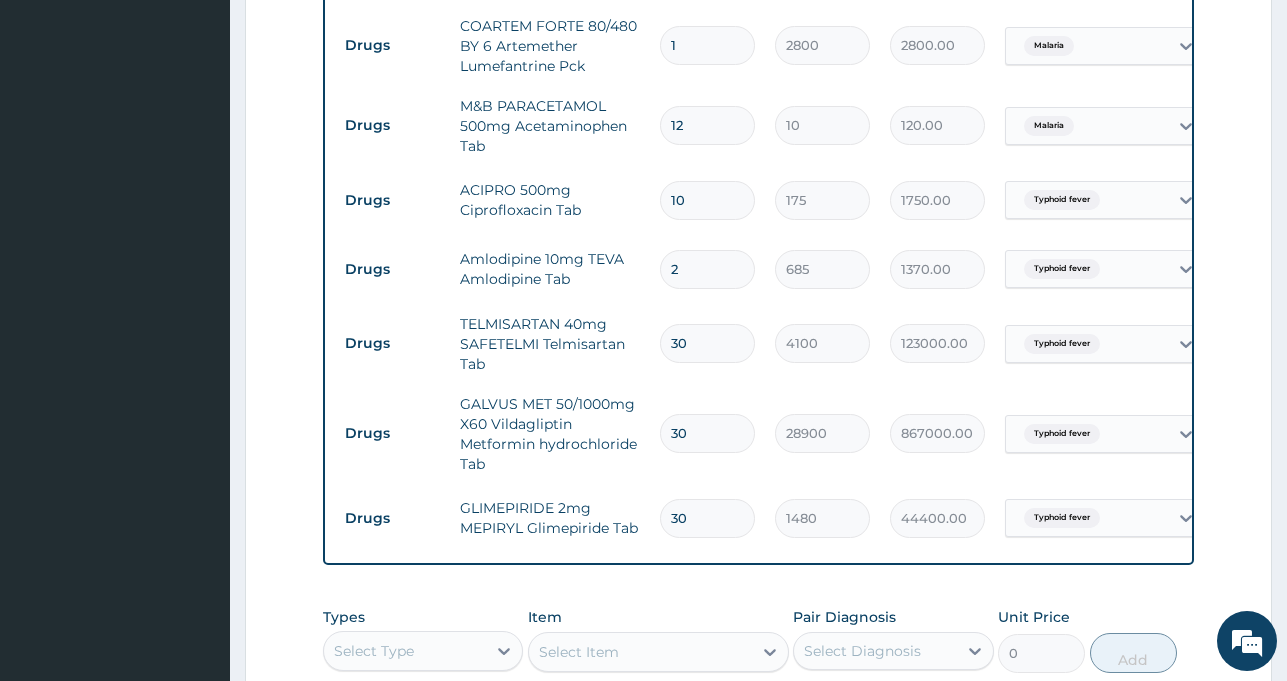 type on "2" 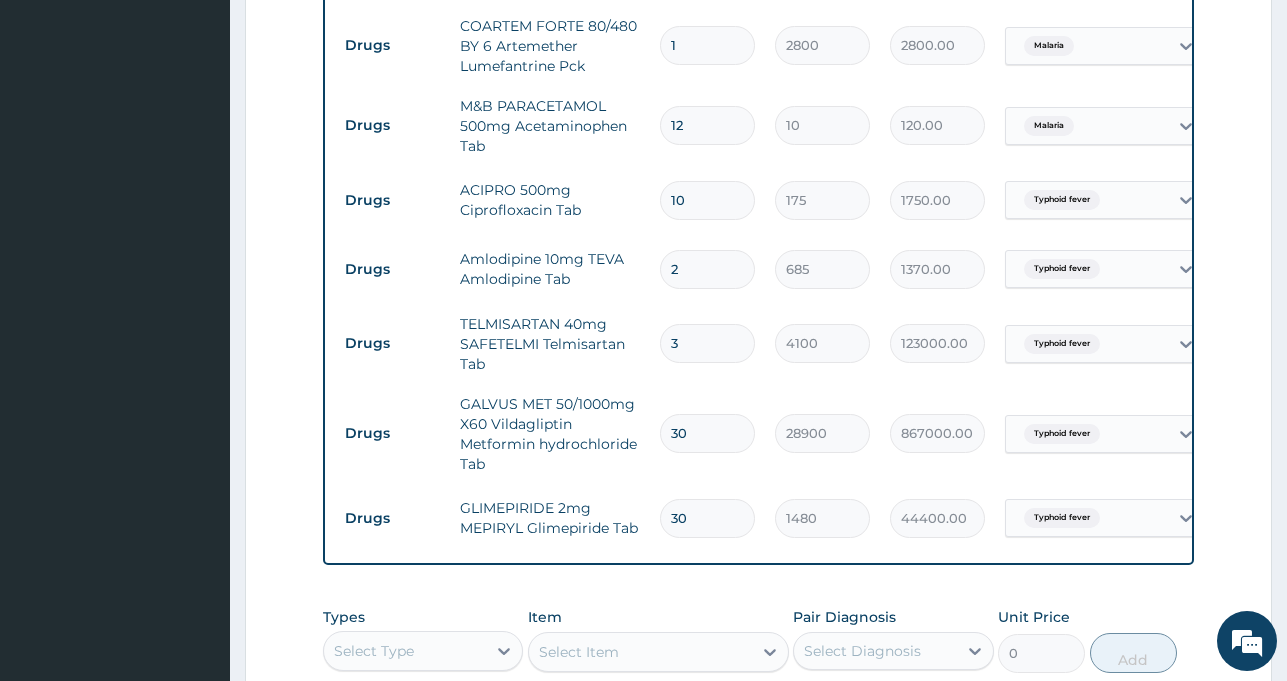type on "12300.00" 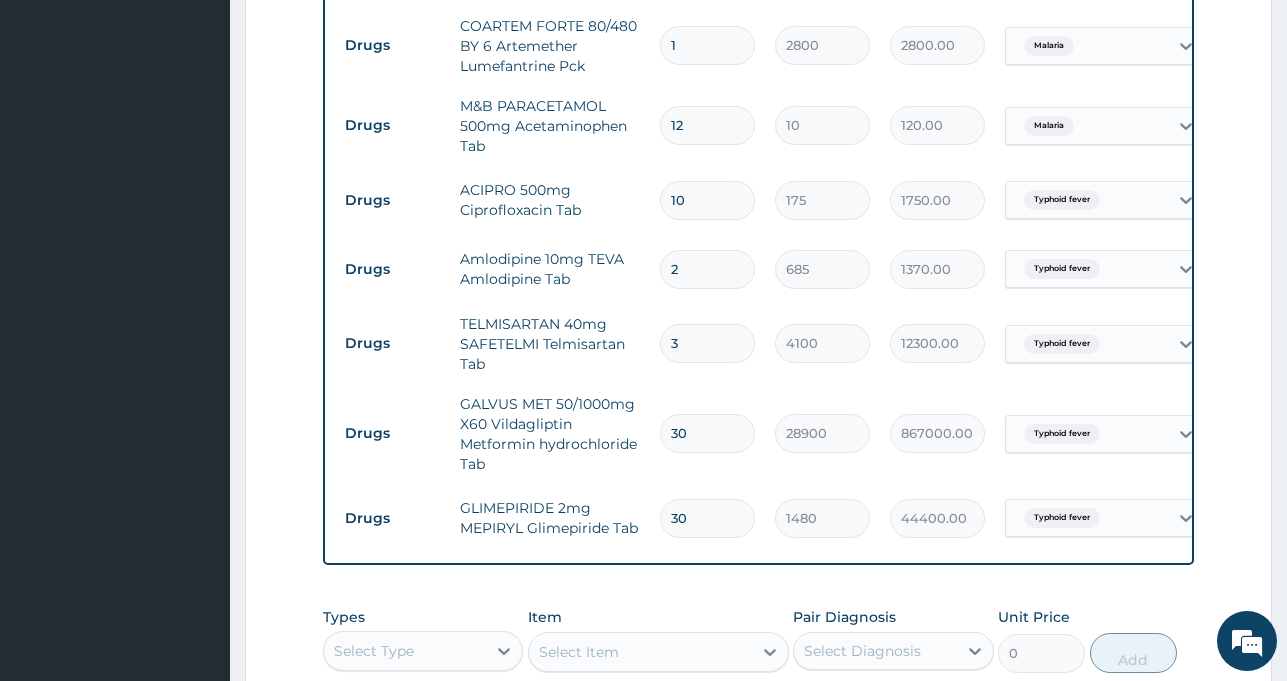type on "3" 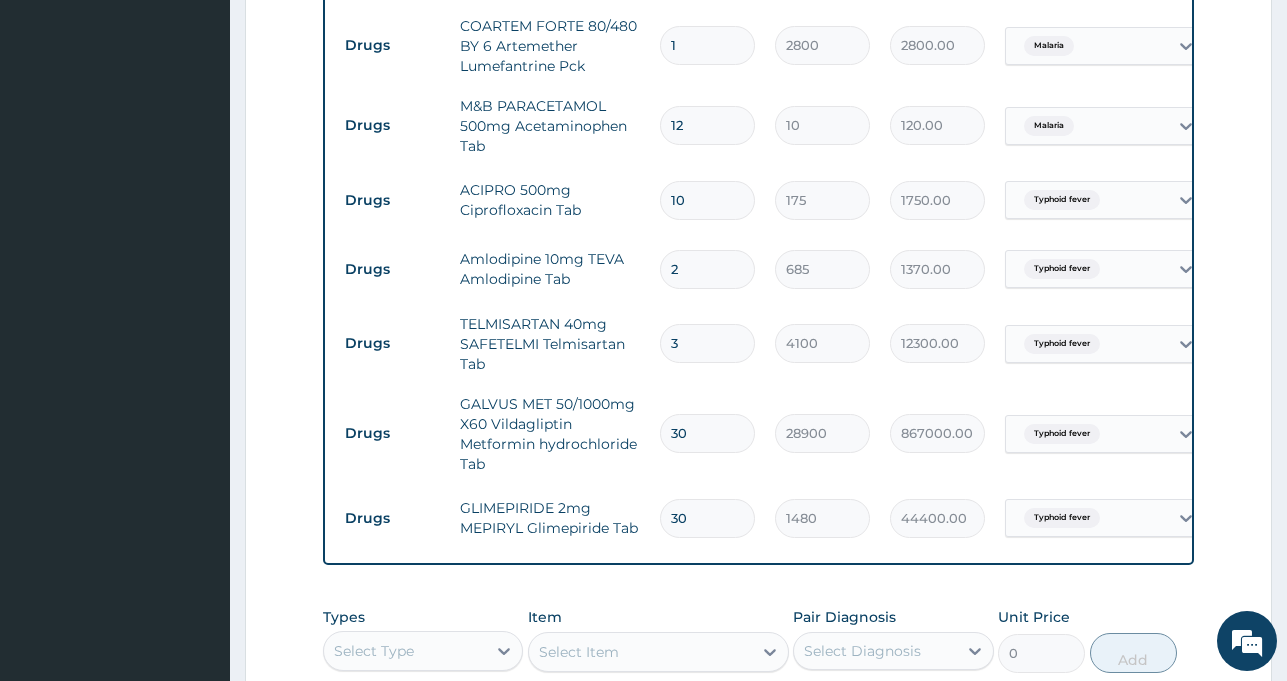 type on "28900.00" 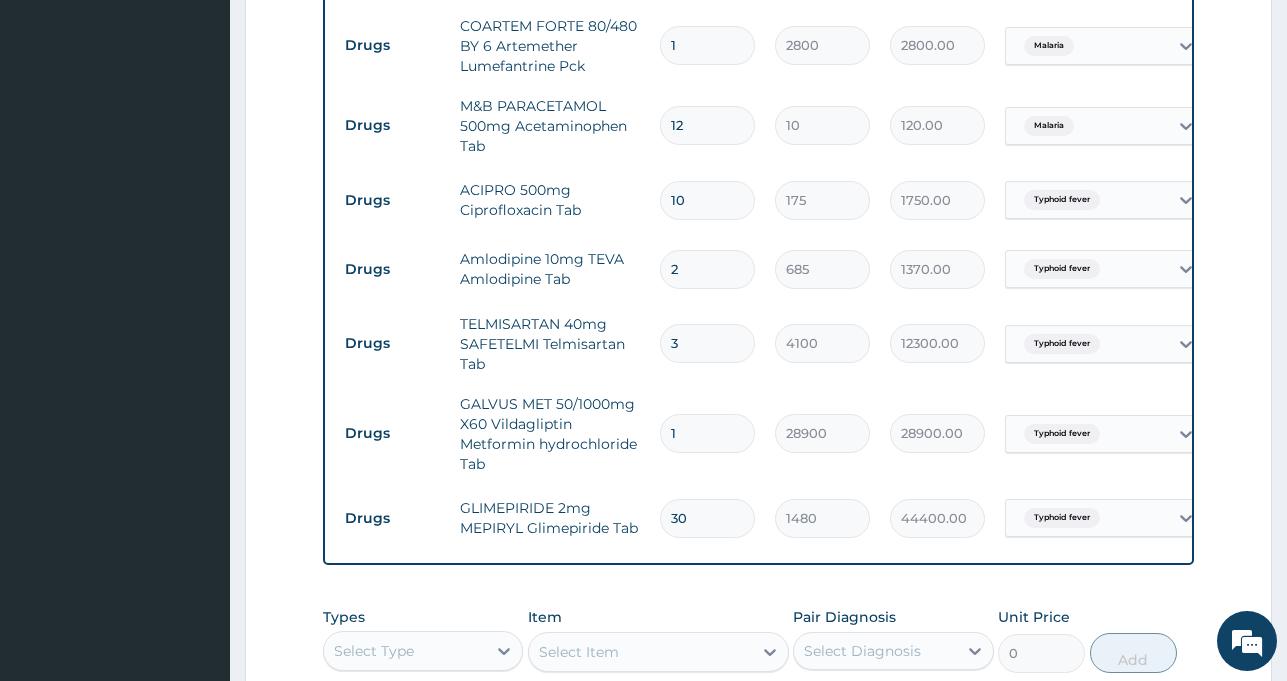 type on "1" 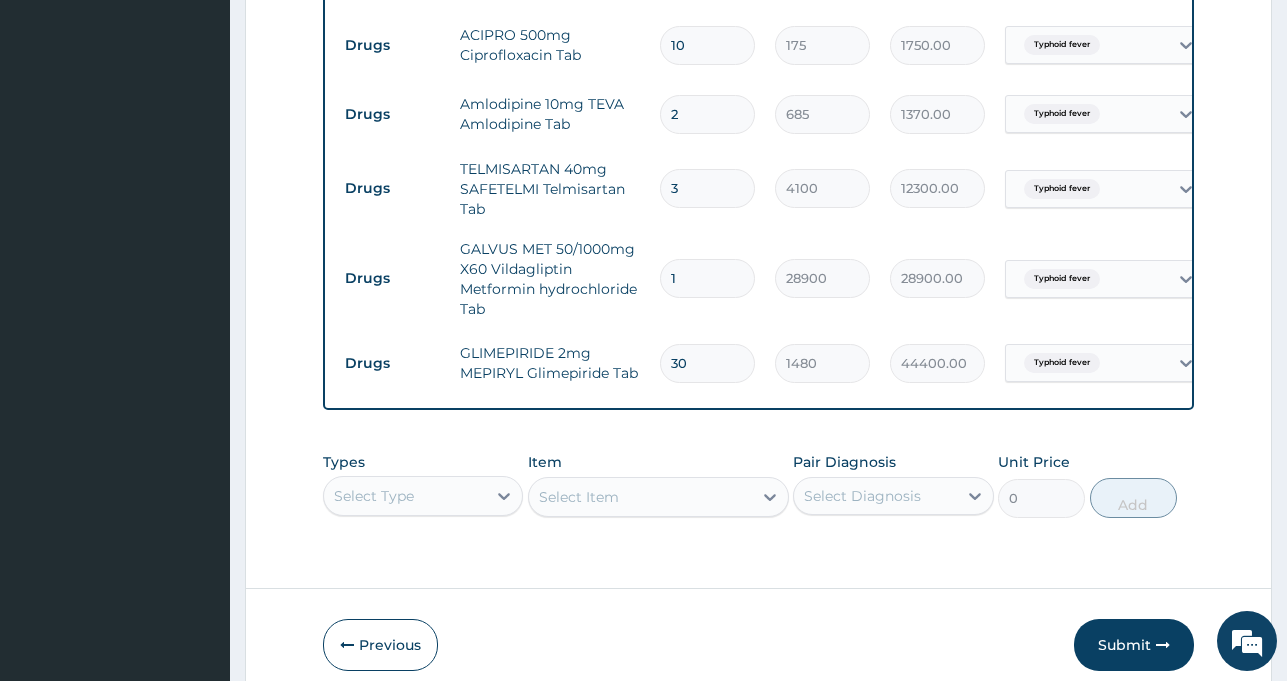 scroll, scrollTop: 1179, scrollLeft: 0, axis: vertical 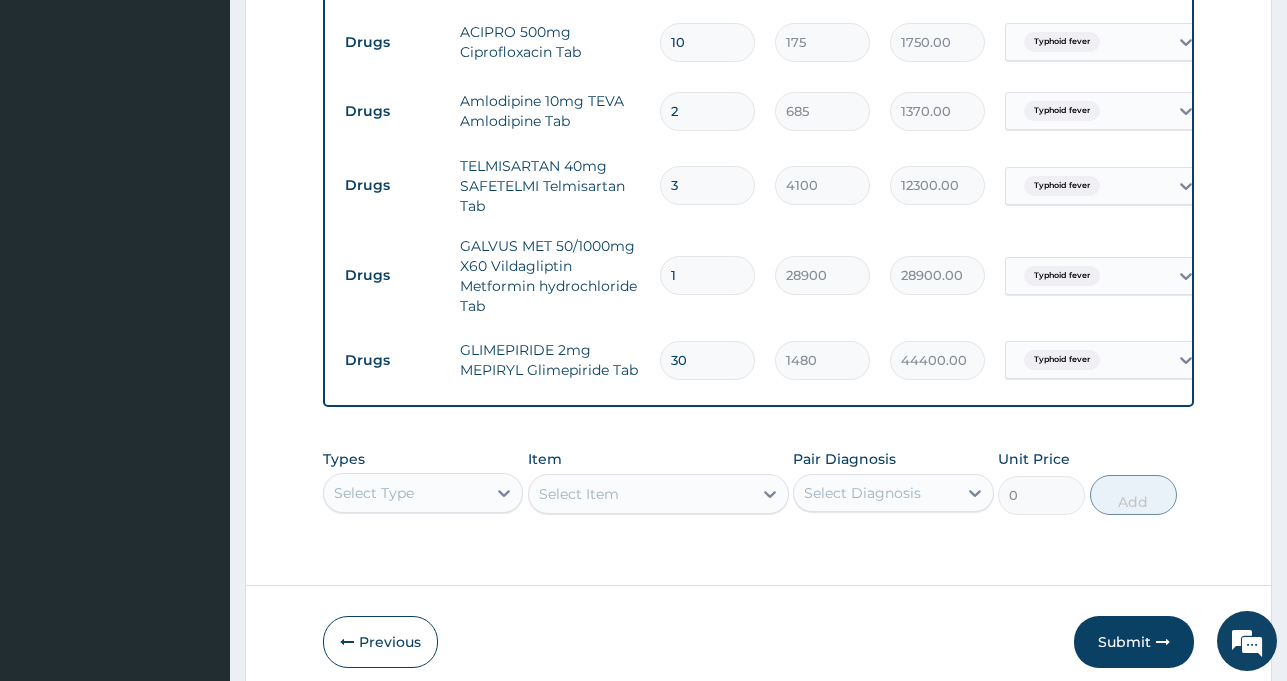 drag, startPoint x: 694, startPoint y: 361, endPoint x: 661, endPoint y: 371, distance: 34.48188 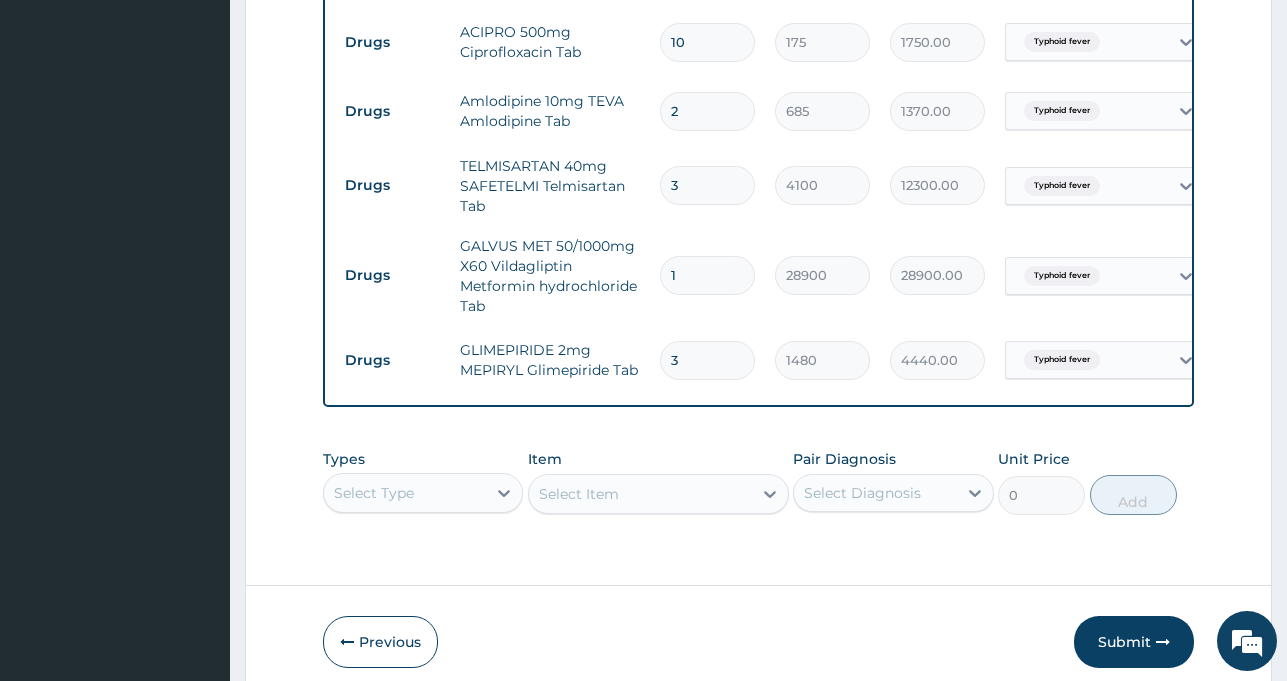 scroll, scrollTop: 0, scrollLeft: 133, axis: horizontal 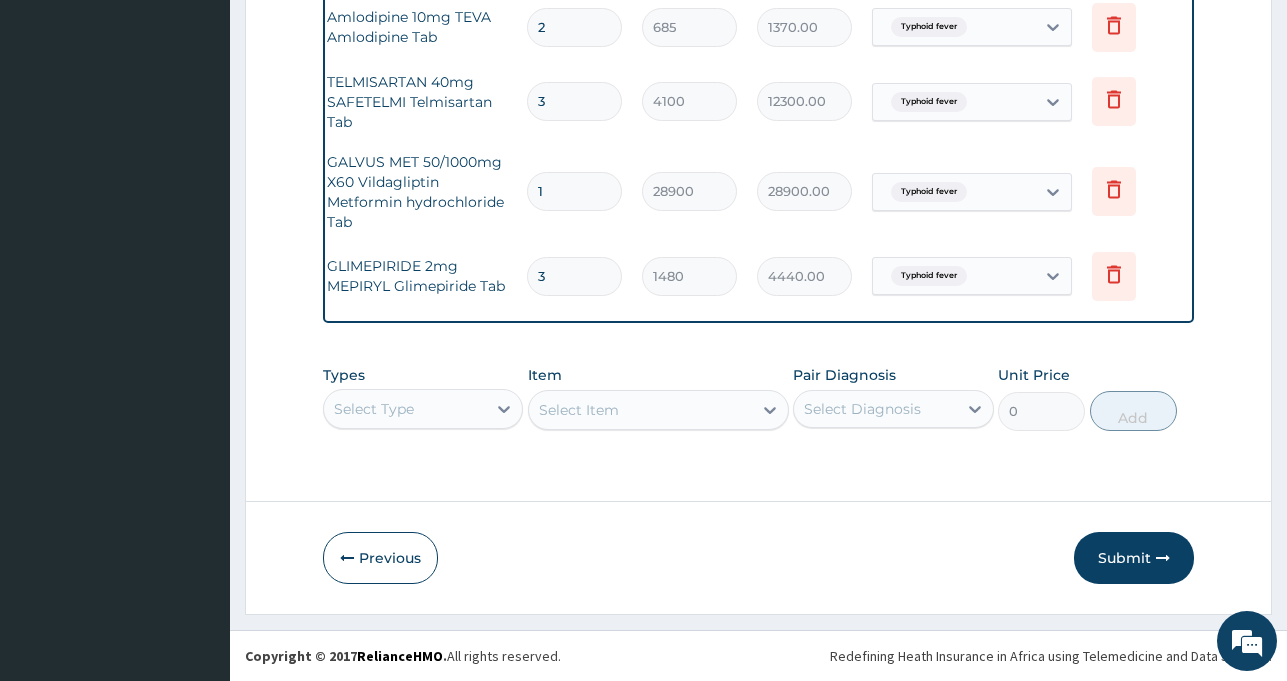 type on "3" 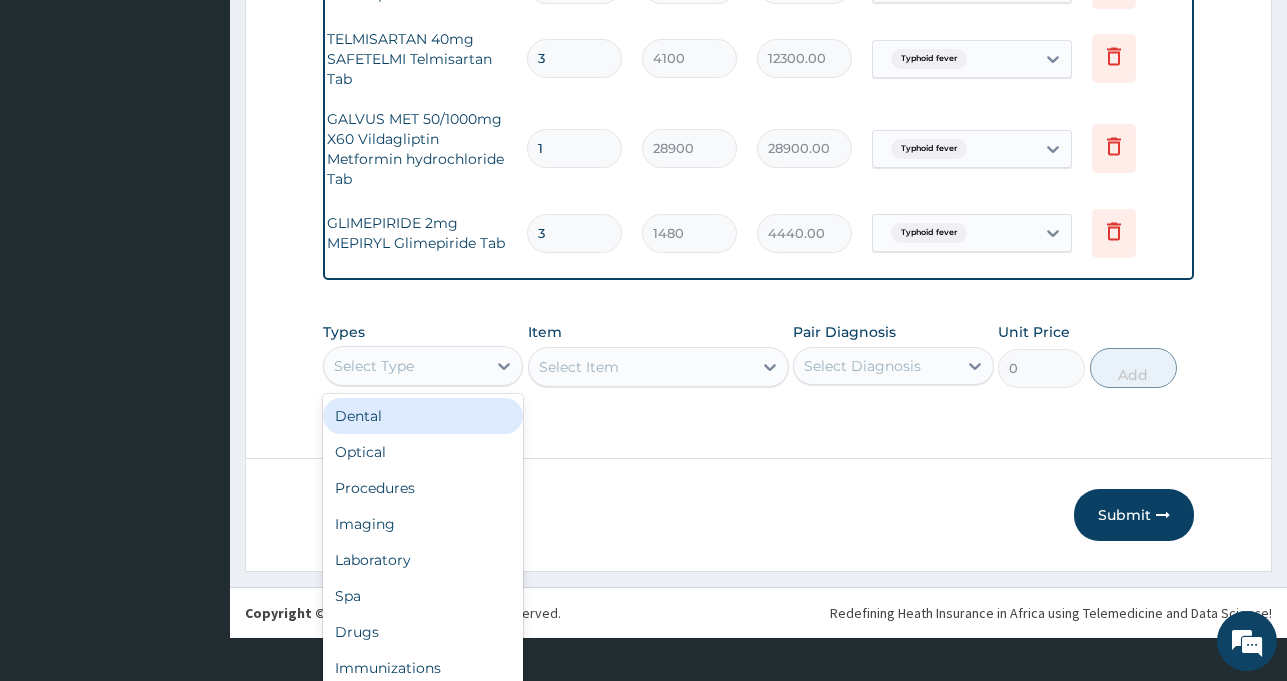 scroll, scrollTop: 56, scrollLeft: 0, axis: vertical 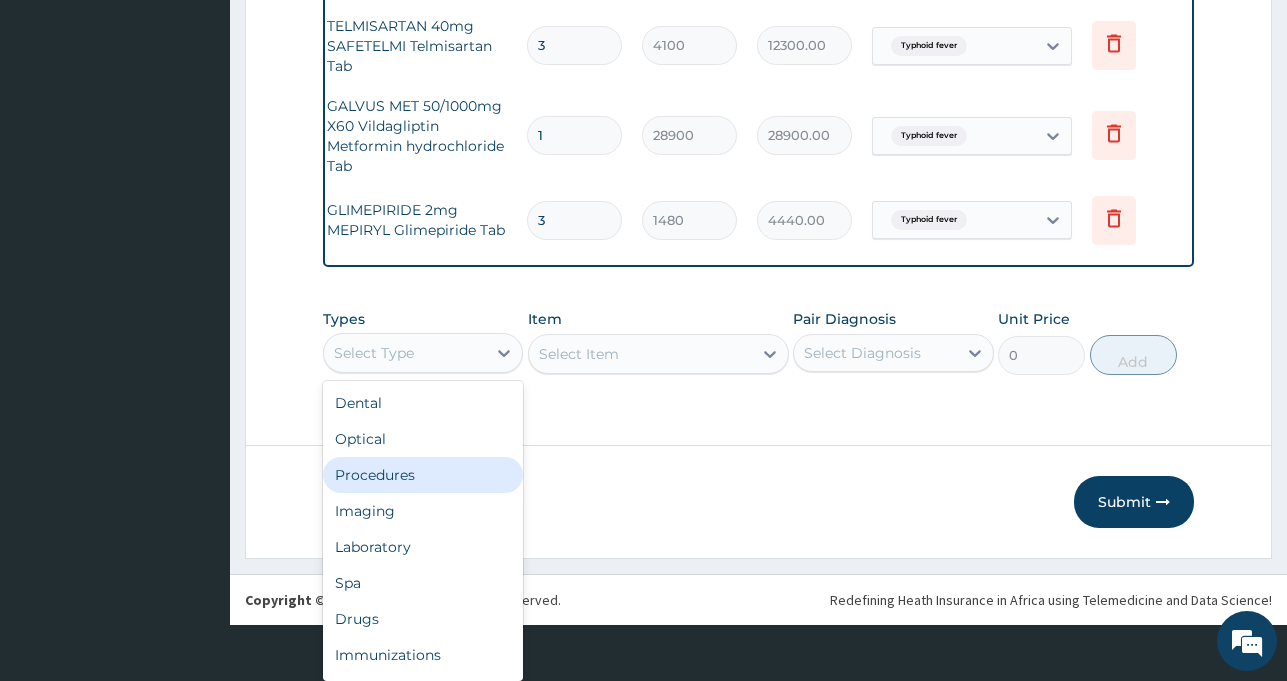 click on "Procedures" at bounding box center (423, 475) 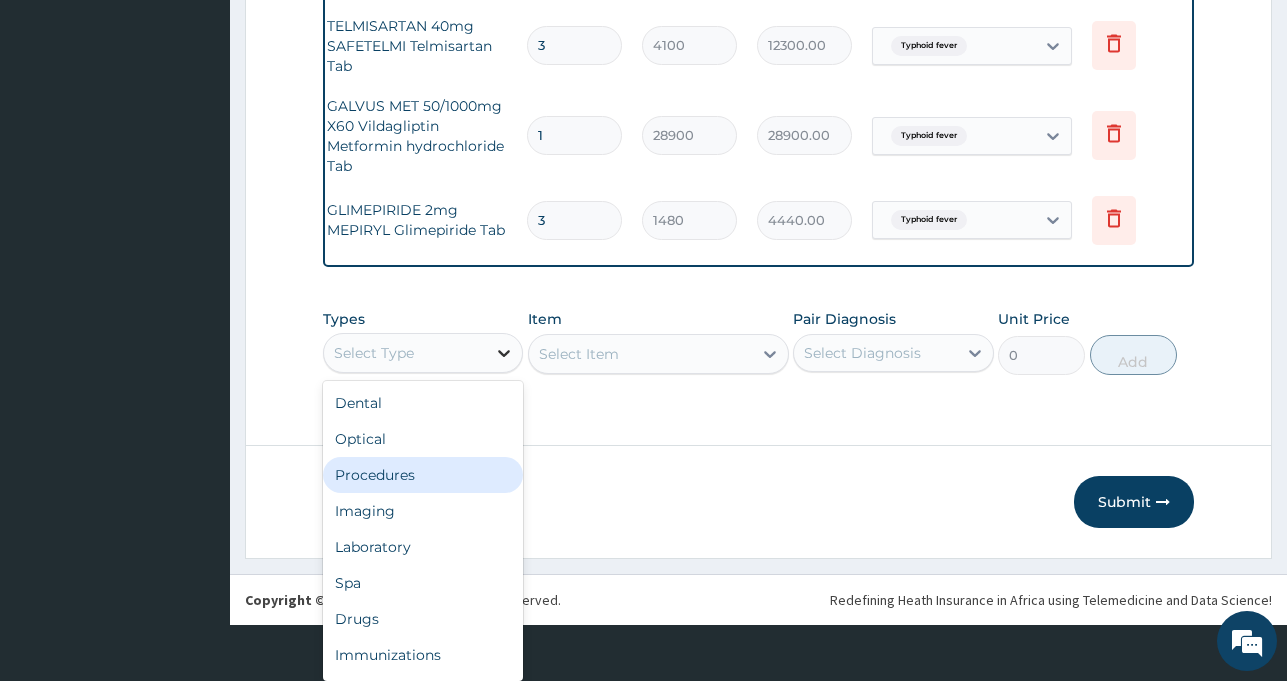 scroll, scrollTop: 0, scrollLeft: 0, axis: both 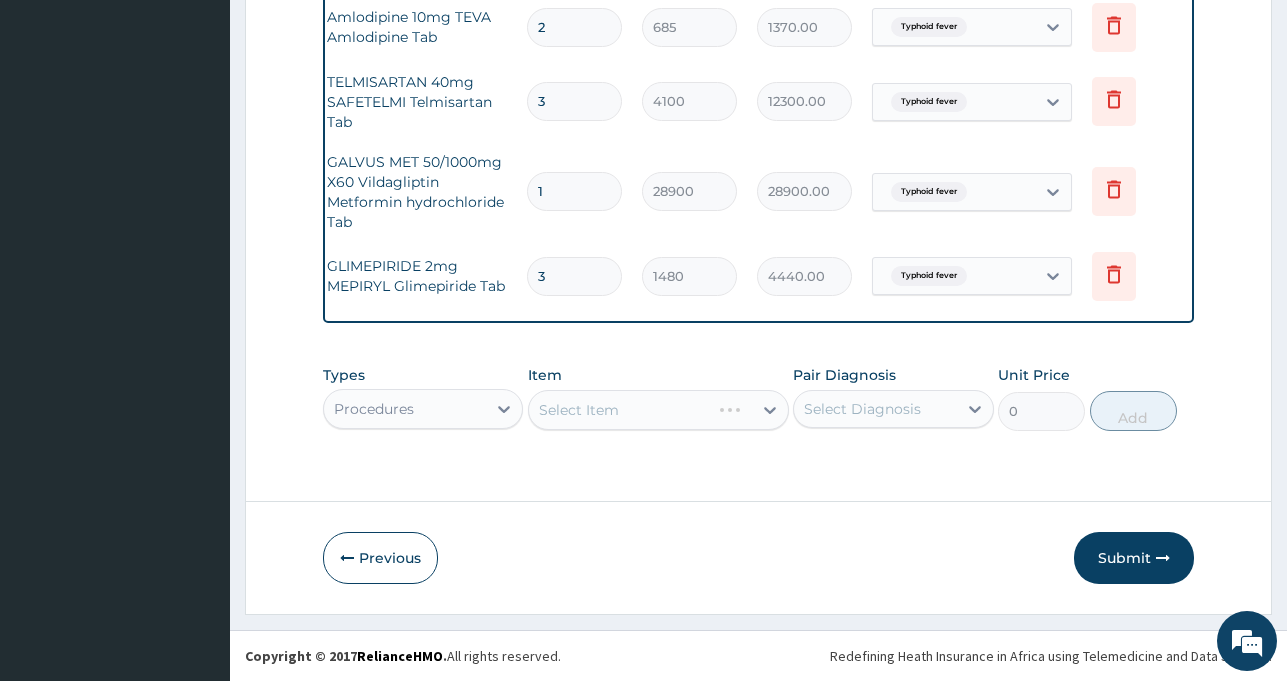 click on "Select Item" at bounding box center (658, 410) 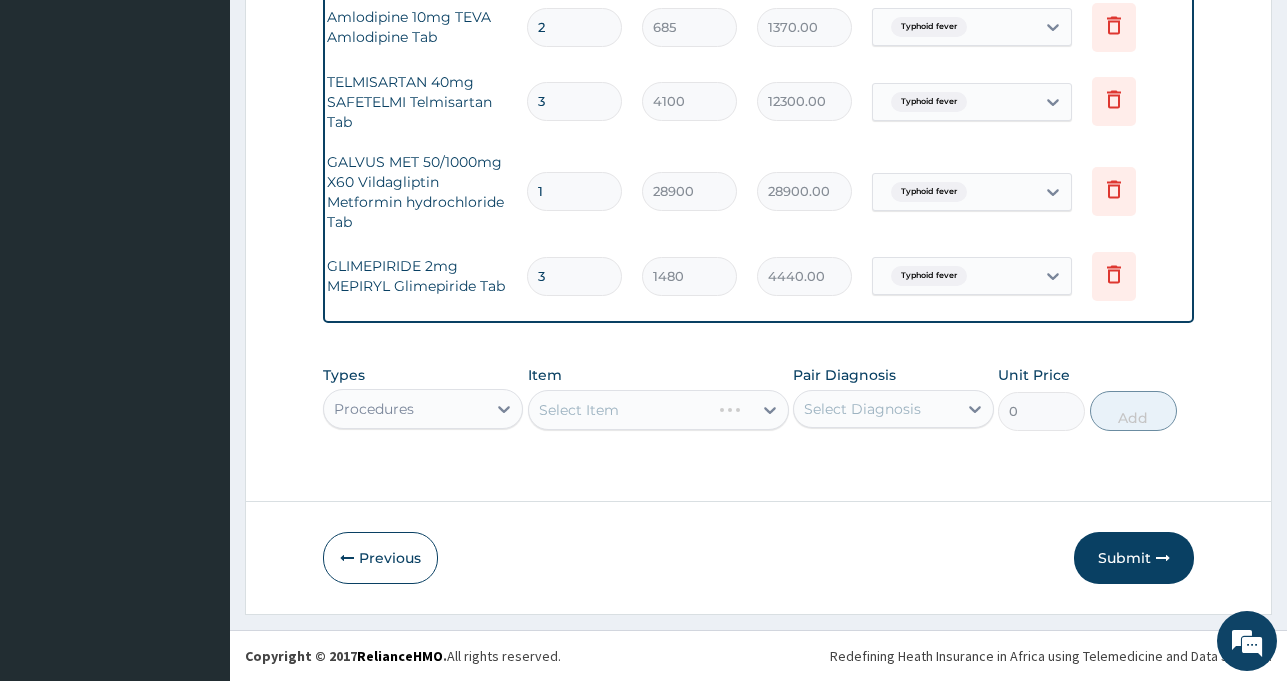 click on "Select Item" at bounding box center (658, 410) 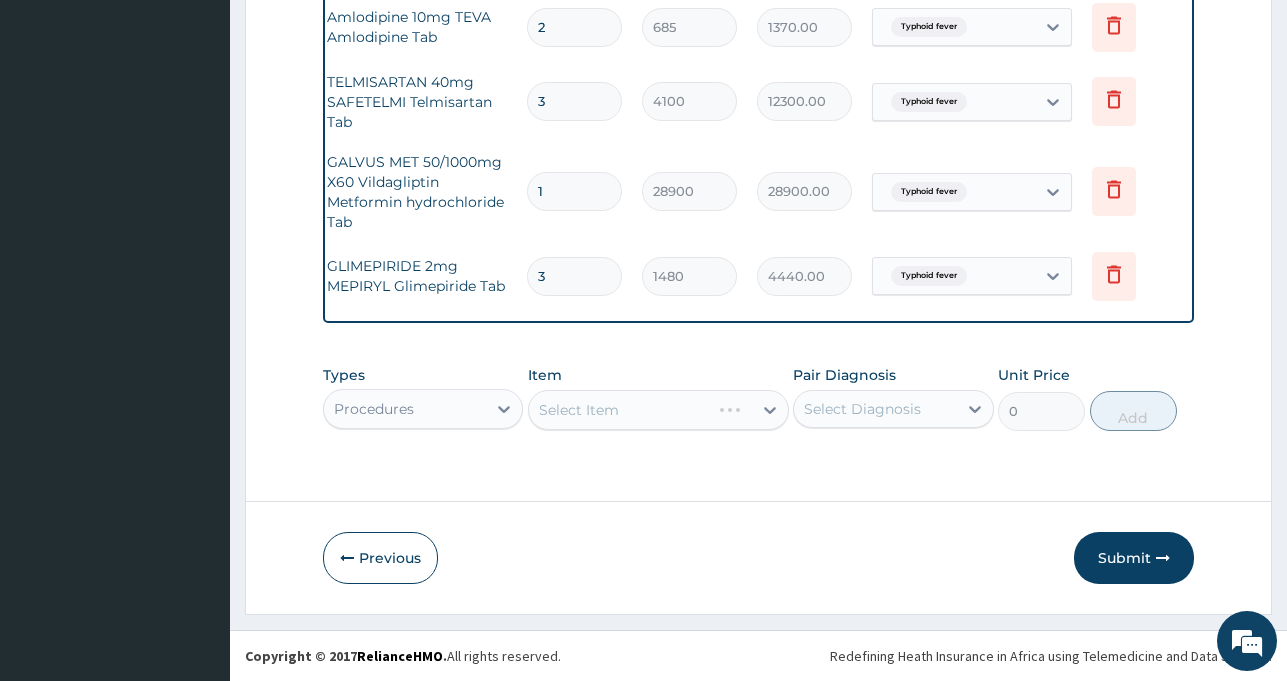 click on "Select Item" at bounding box center (658, 410) 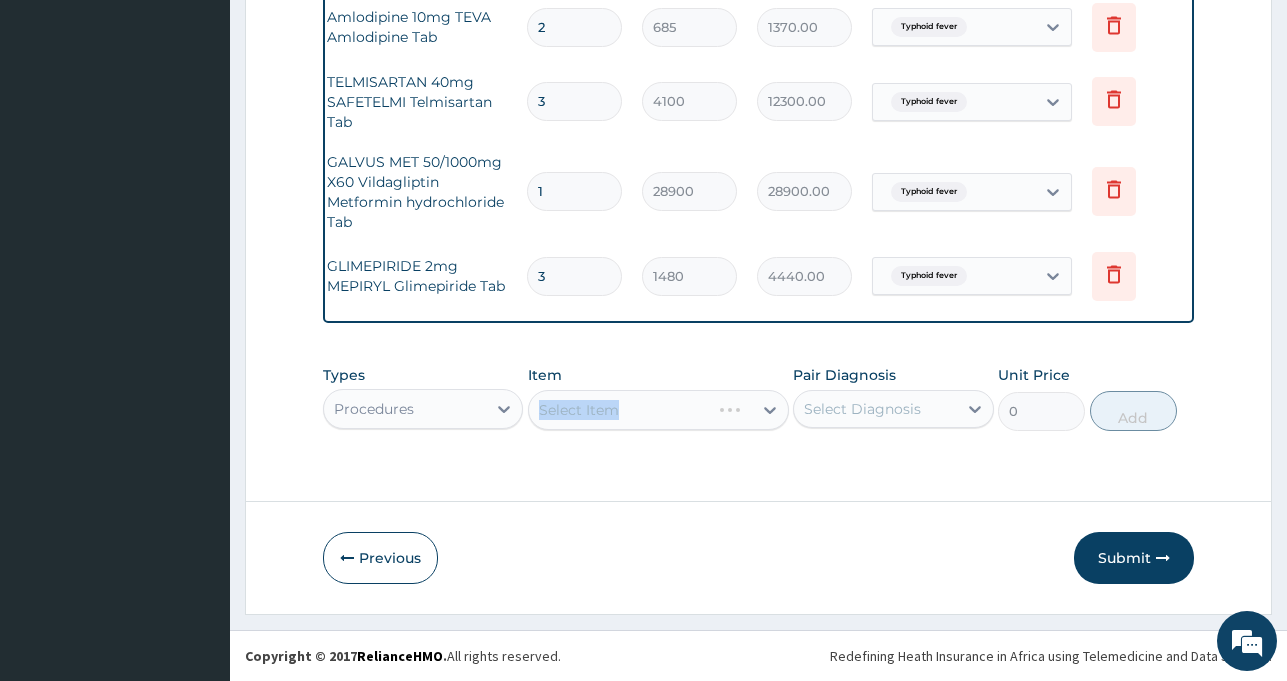click on "Select Item" at bounding box center [658, 410] 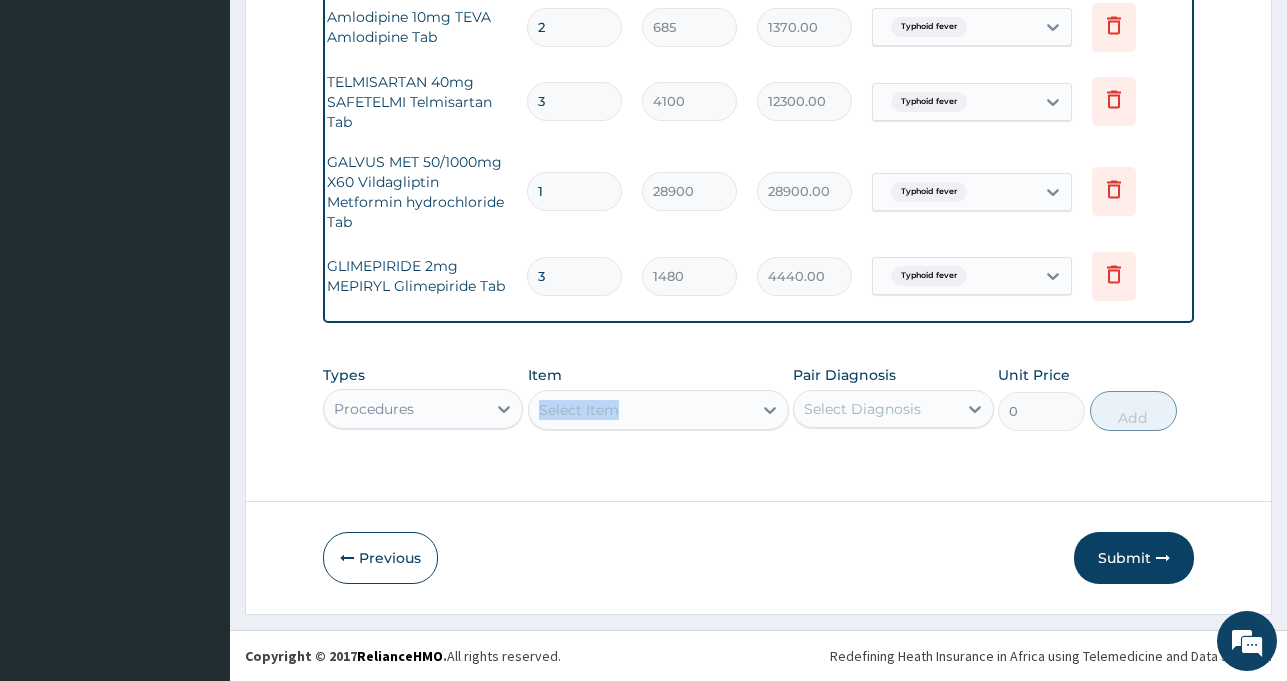 click on "Select Item" at bounding box center (640, 410) 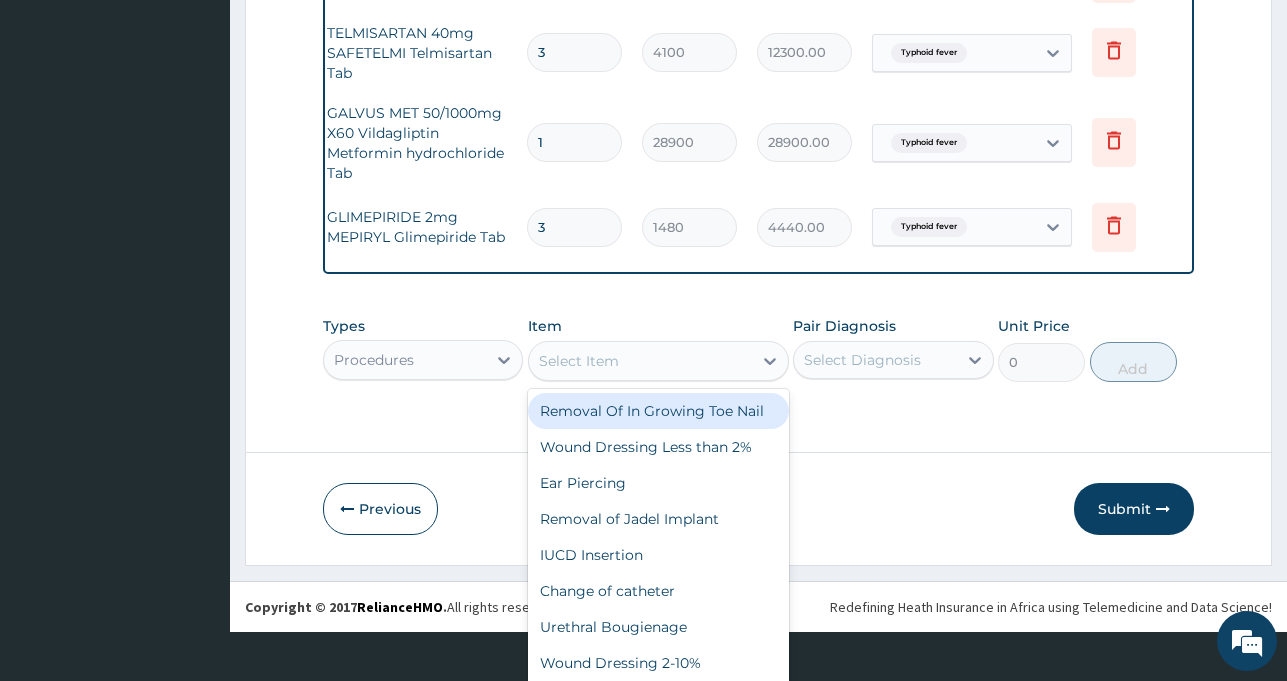 scroll, scrollTop: 57, scrollLeft: 0, axis: vertical 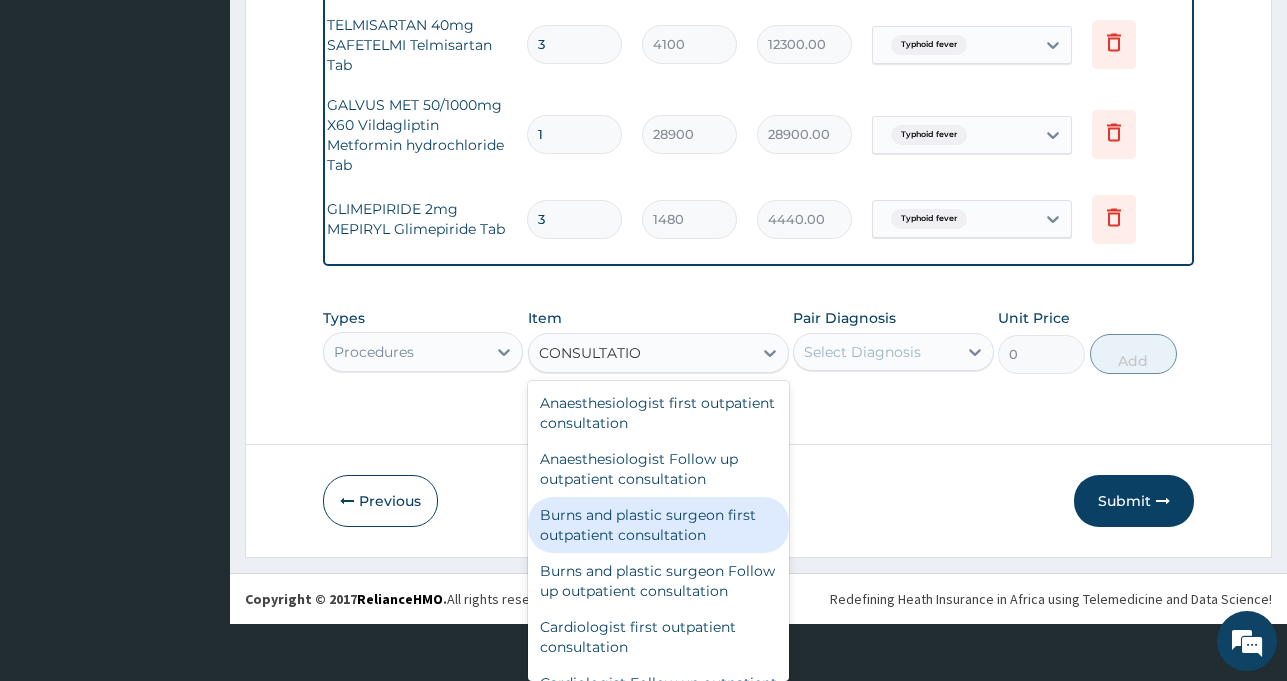 type on "CONSULTATIO" 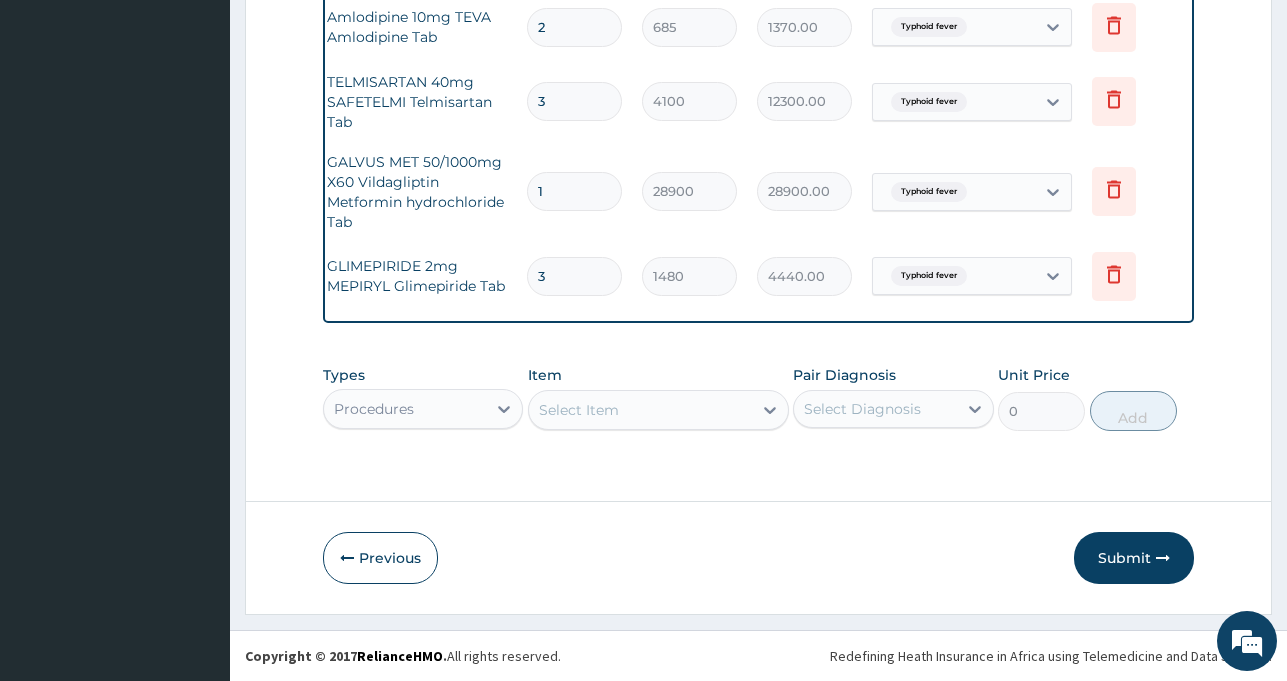 click on "Step  2  of 2 PA Code / Prescription Code Enter Code(Secondary Care Only) Encounter Date [DATE] Important Notice Please enter PA codes before entering items that are not attached to a PA code   All diagnoses entered must be linked to a claim item. Diagnosis & Claim Items that are visible but inactive cannot be edited because they were imported from an already approved PA code. Diagnosis Malaria Confirmed Typhoid fever Confirmed NB: All diagnosis must be linked to a claim item Claim Items Type Name Quantity Unit Price Total Price Pair Diagnosis Actions Drugs LEVER ARTESUNATE Injection 120mg Artesunate Amp 3 770 2310.00 Malaria Delete Drugs PARACETAMOL Injection 300mg/2ml Acetaminophen Amp 6 150 900.00 Malaria Delete Drugs CIPRO Infusion 200mg Ciprofloxacin BTL 6 1000 6000.00 Typhoid fever Delete Drugs COARTEM FORTE 80/480 BY 6 Artemether Lumefantrine Pck 1 2800 2800.00 Malaria Delete Drugs M&B PARACETAMOL 500mg Acetaminophen Tab 12 10 120.00 Malaria Delete Drugs ACIPRO 500mg Ciprofloxacin Tab 10 175 Delete" at bounding box center [758, -272] 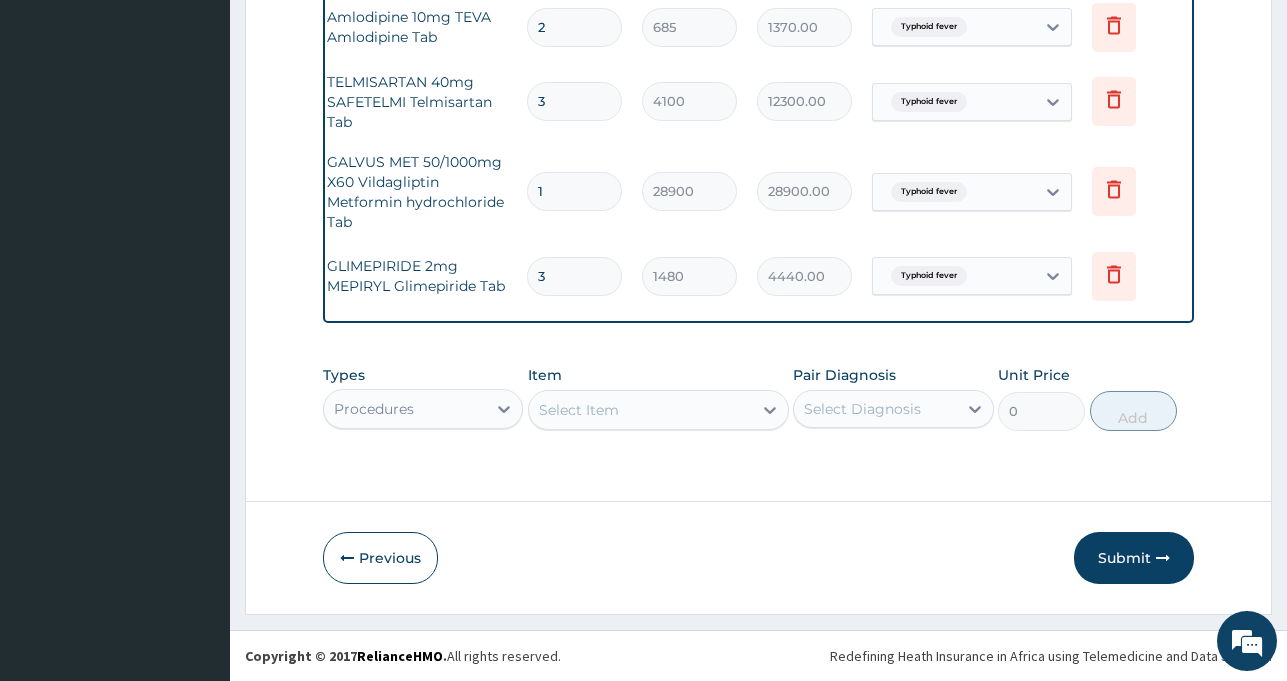 click on "Select Item" at bounding box center [658, 410] 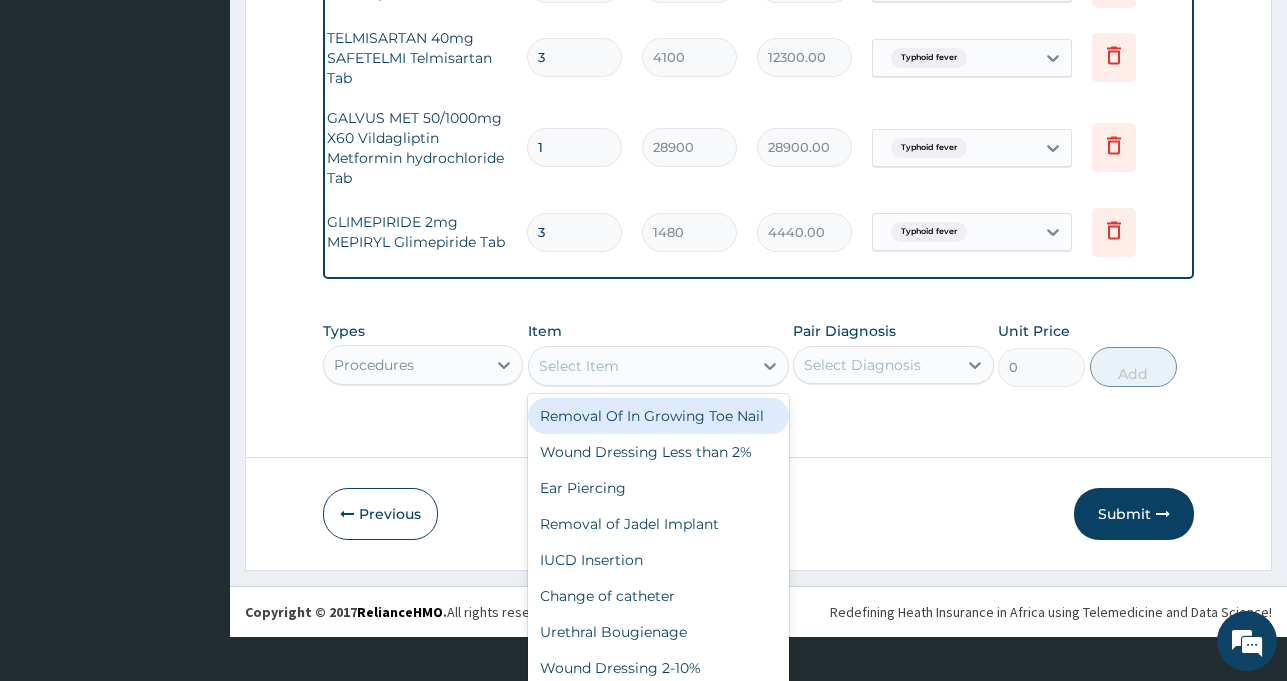 scroll, scrollTop: 57, scrollLeft: 0, axis: vertical 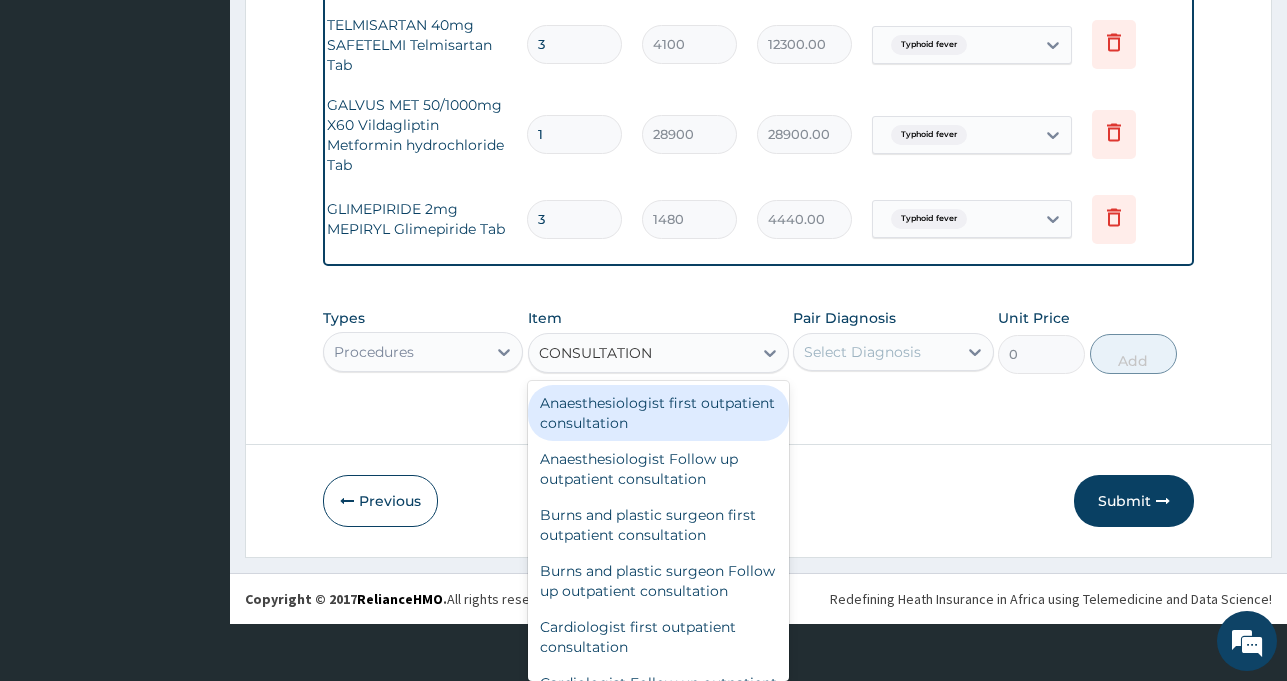 type on "CONSULTATION" 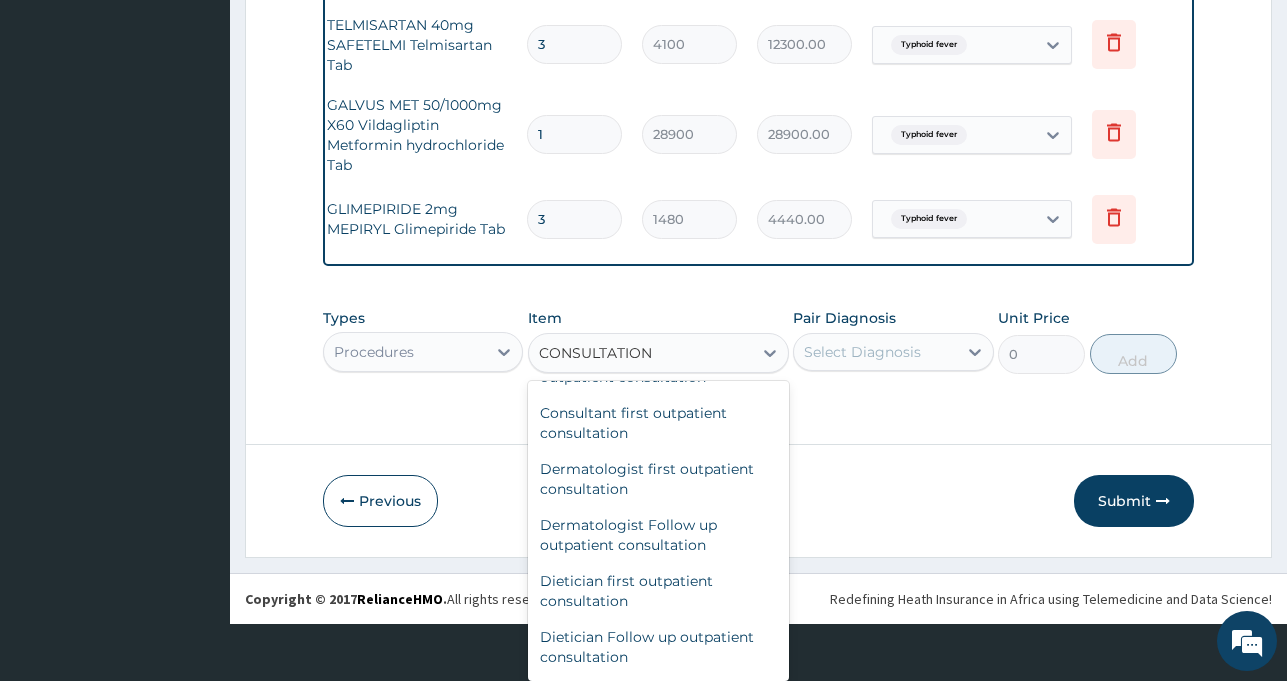 scroll, scrollTop: 397, scrollLeft: 0, axis: vertical 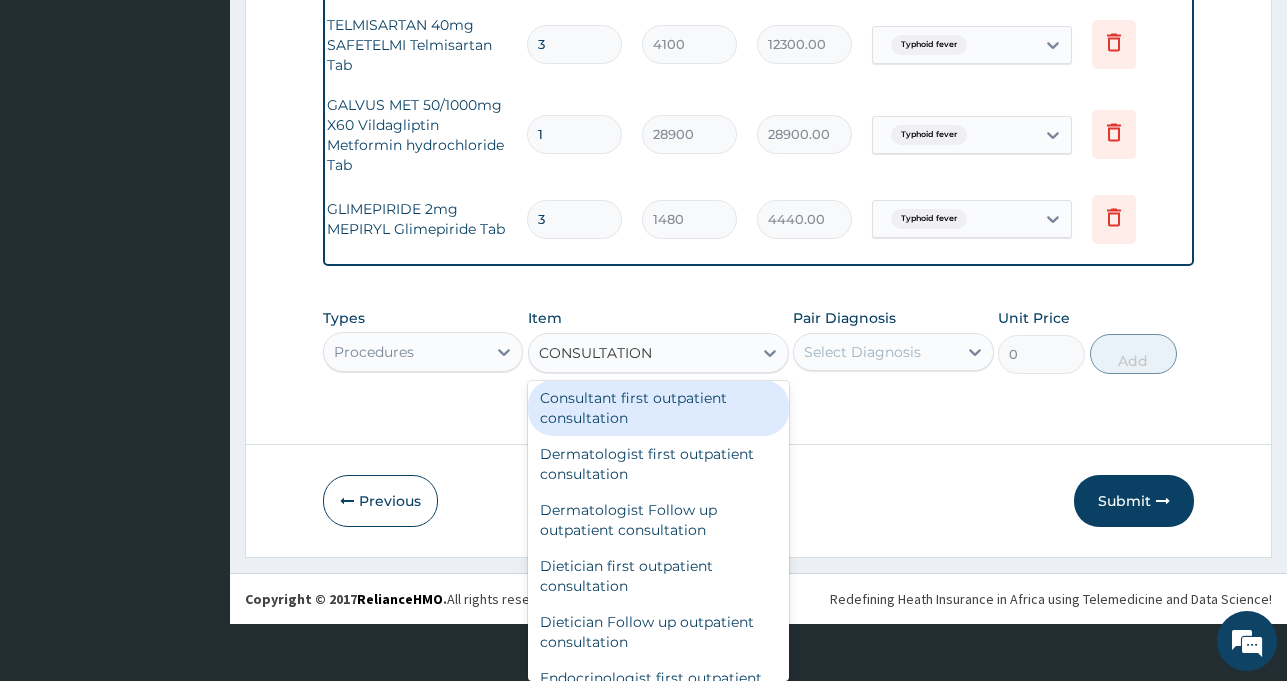 click on "Consultant first outpatient consultation" at bounding box center [658, 408] 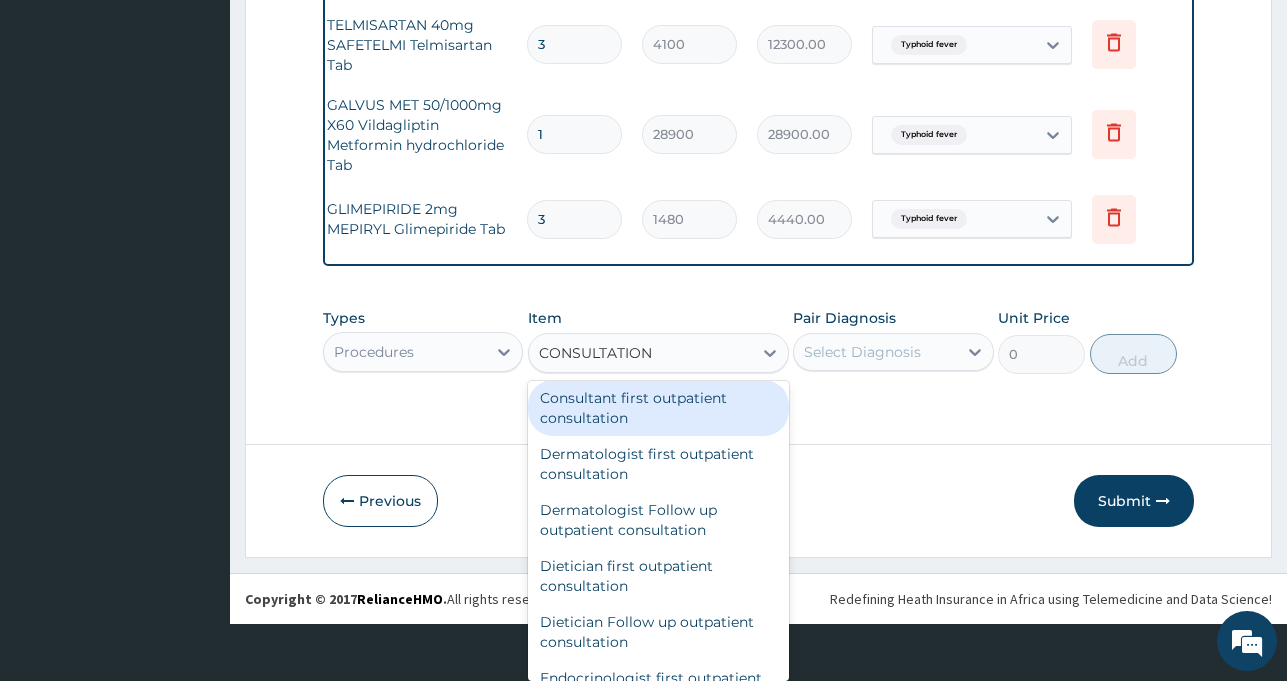 type 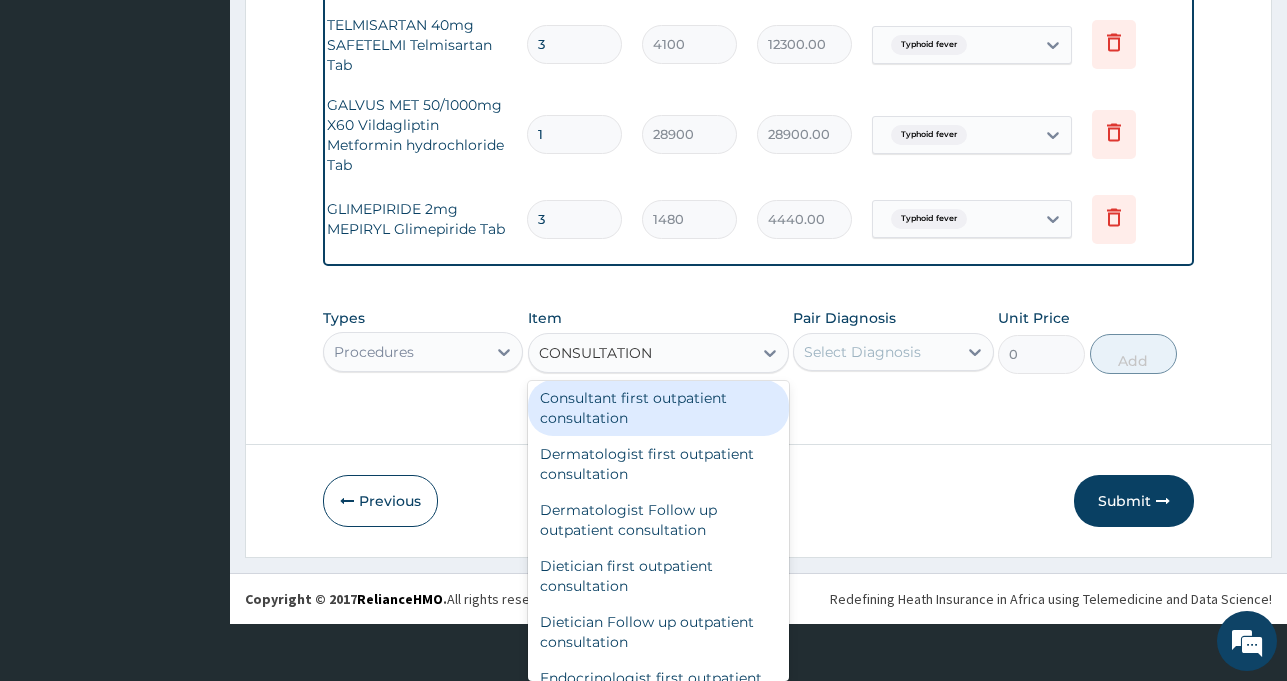 type on "15000" 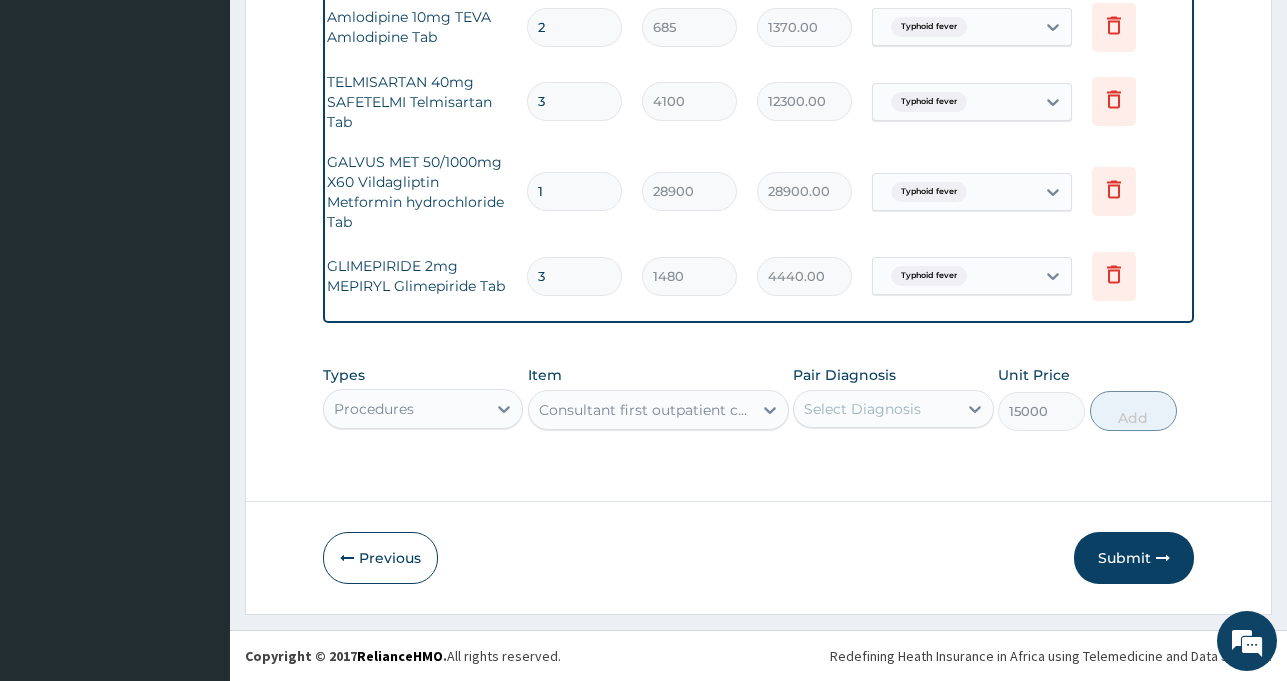 scroll, scrollTop: 0, scrollLeft: 0, axis: both 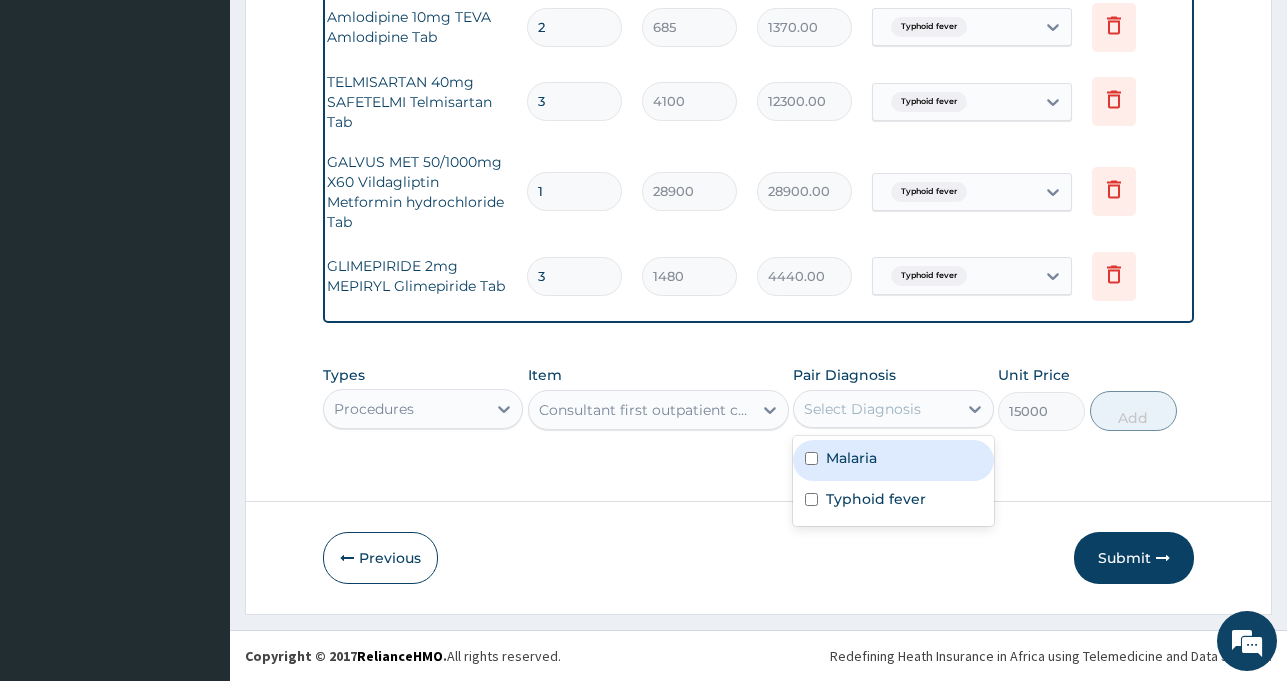 click on "Select Diagnosis" at bounding box center [875, 409] 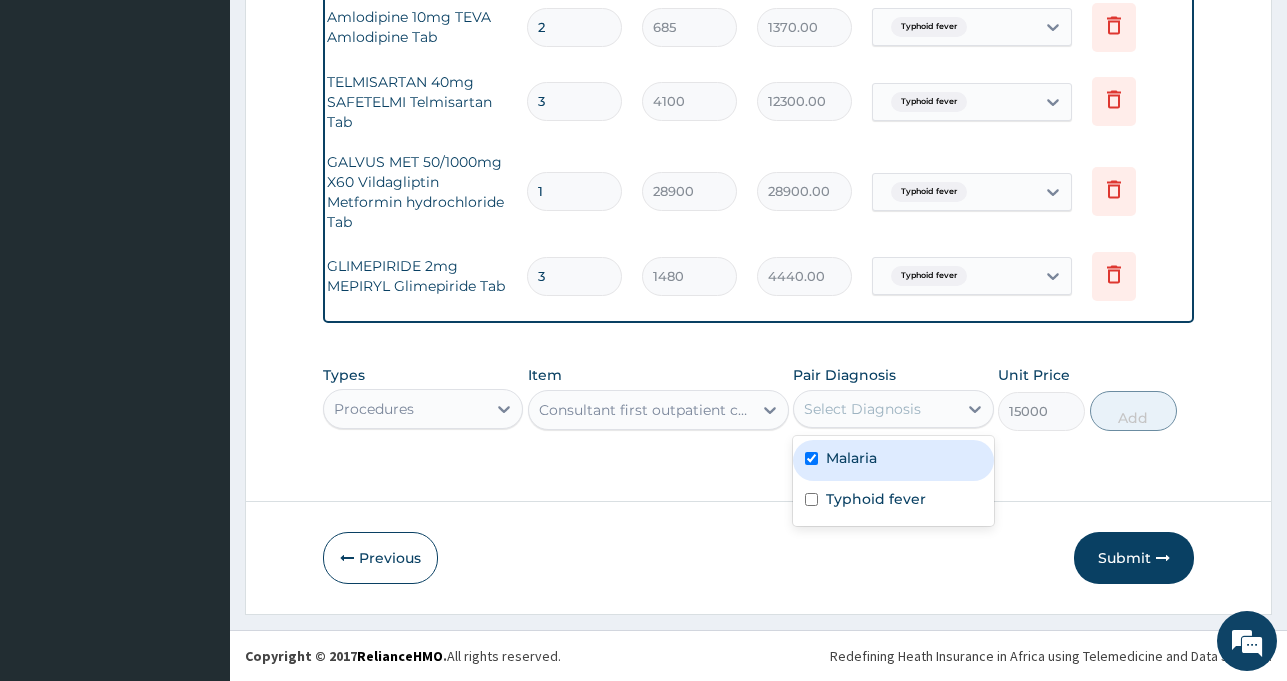 checkbox on "true" 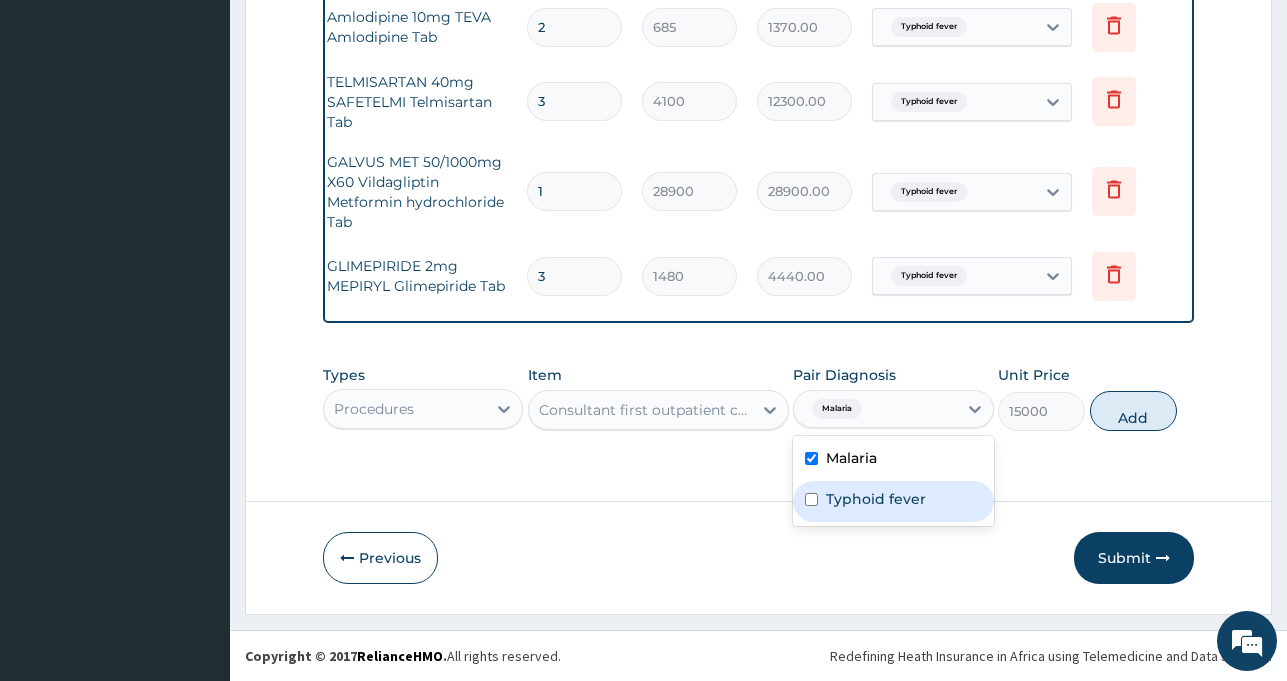 click on "Typhoid fever" at bounding box center (876, 499) 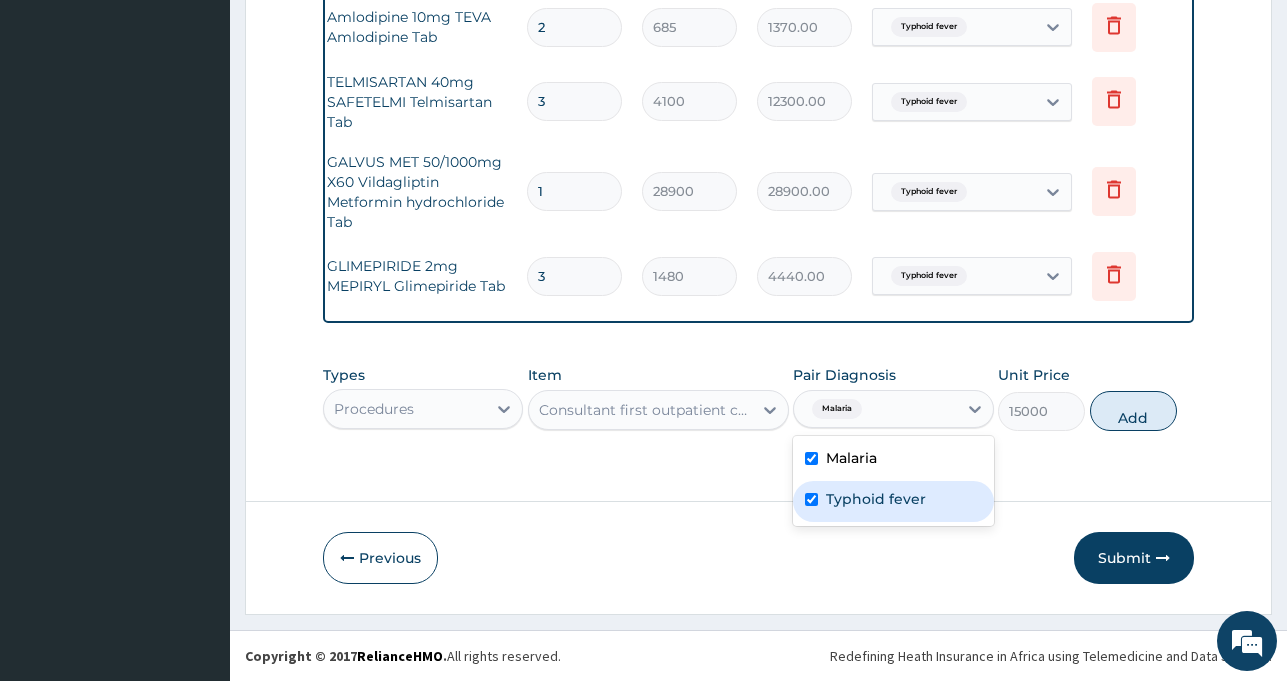 checkbox on "true" 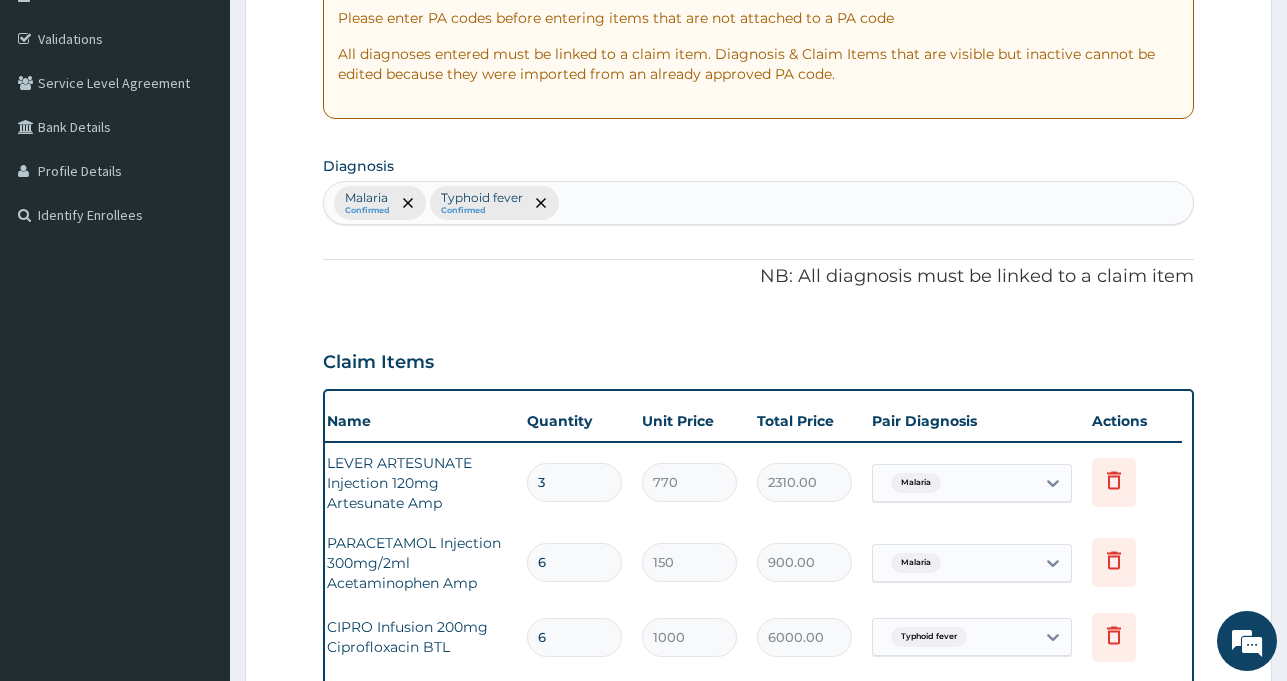 scroll, scrollTop: 352, scrollLeft: 0, axis: vertical 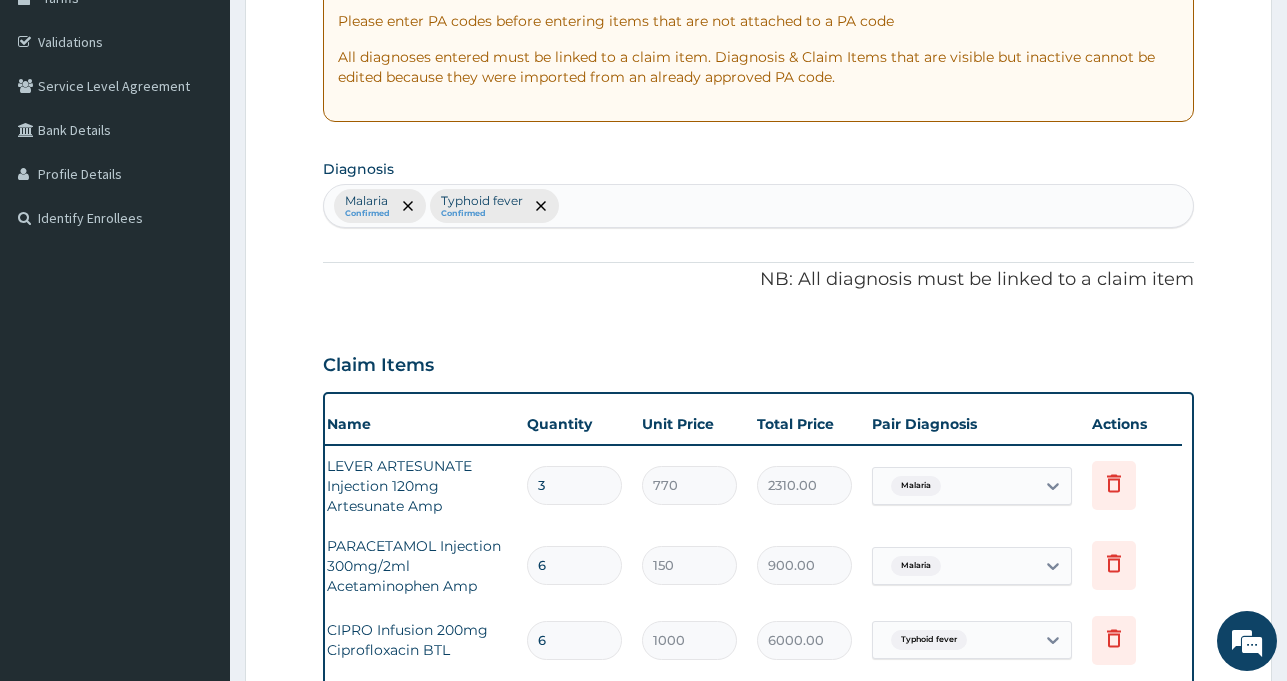 click on "Malaria Confirmed Typhoid fever Confirmed" at bounding box center (758, 206) 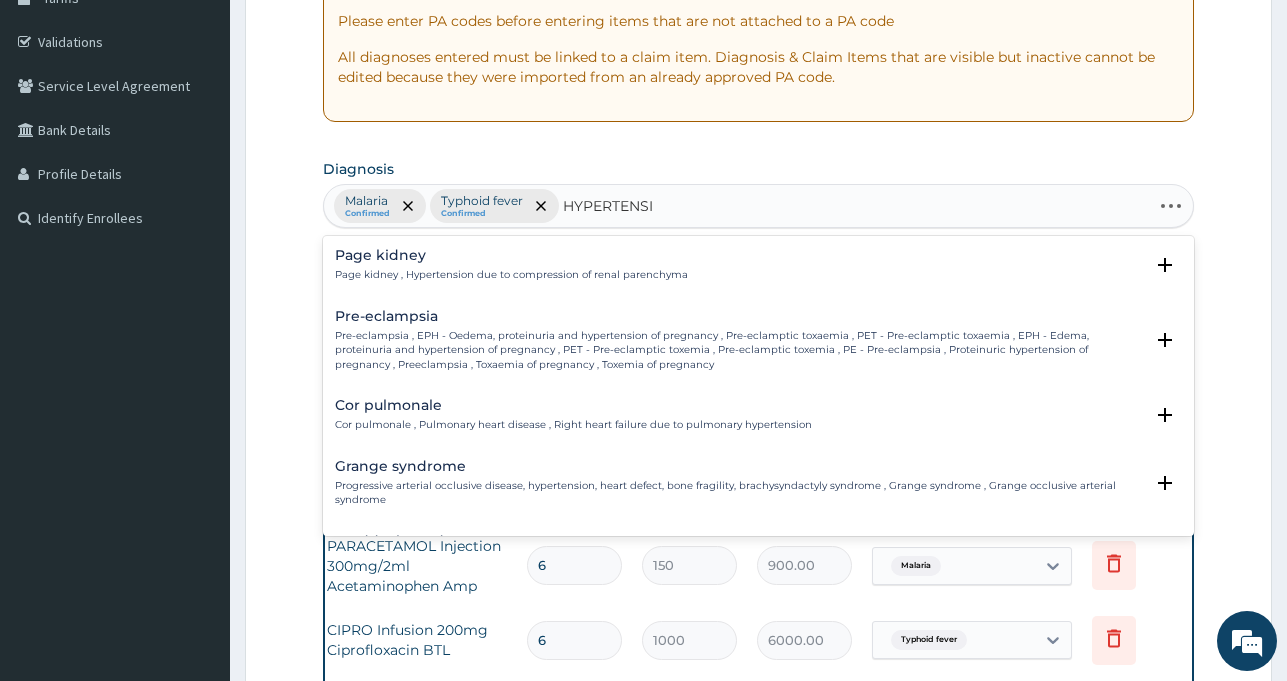 type on "HYPERTENSIV" 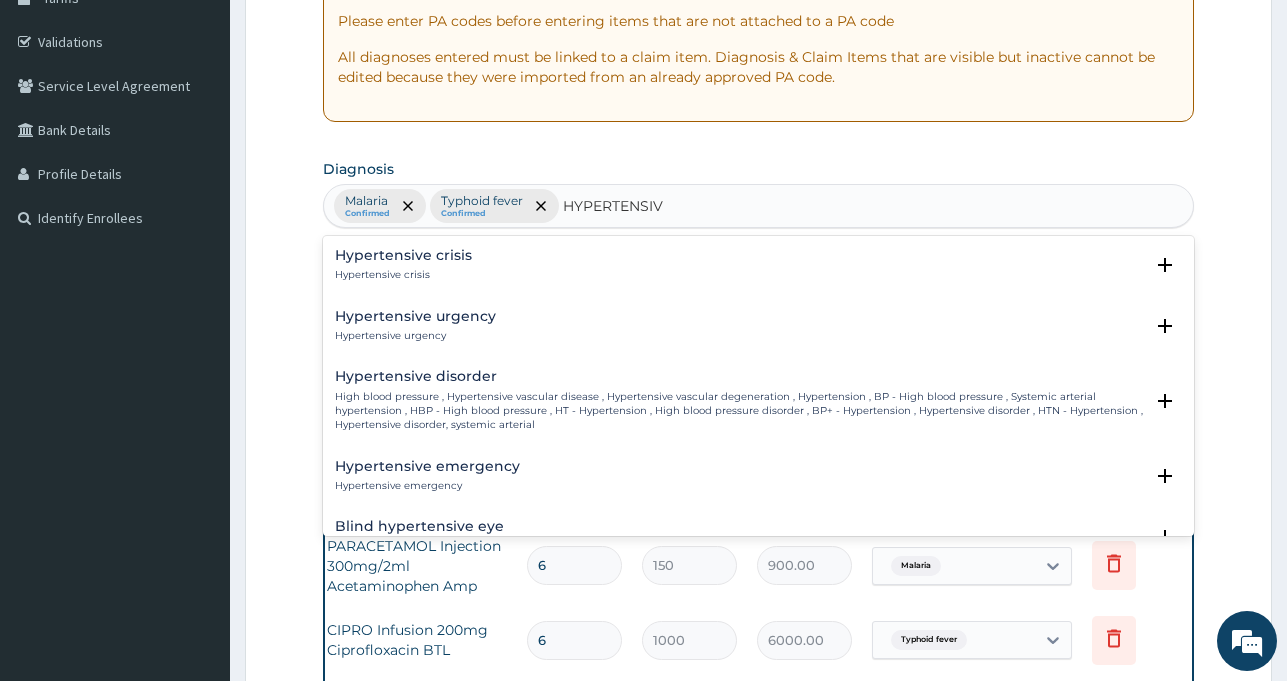 click on "Hypertensive crisis Hypertensive crisis" at bounding box center (758, 265) 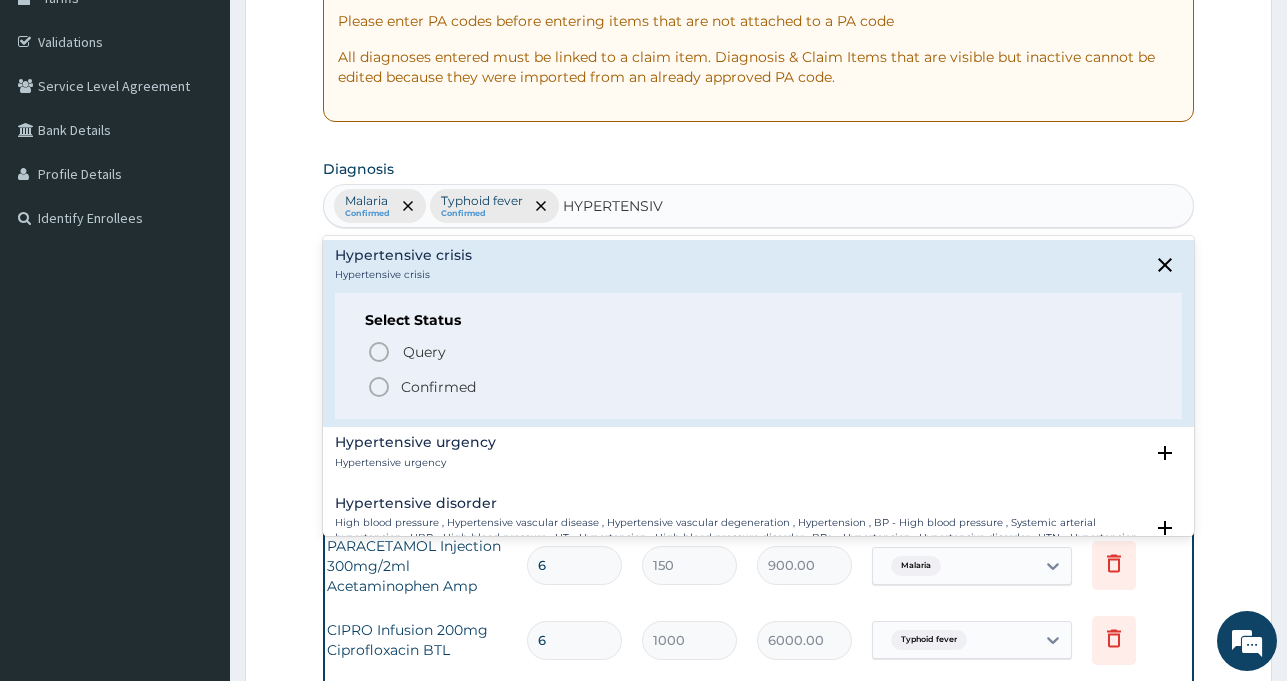 click on "Confirmed" at bounding box center [438, 387] 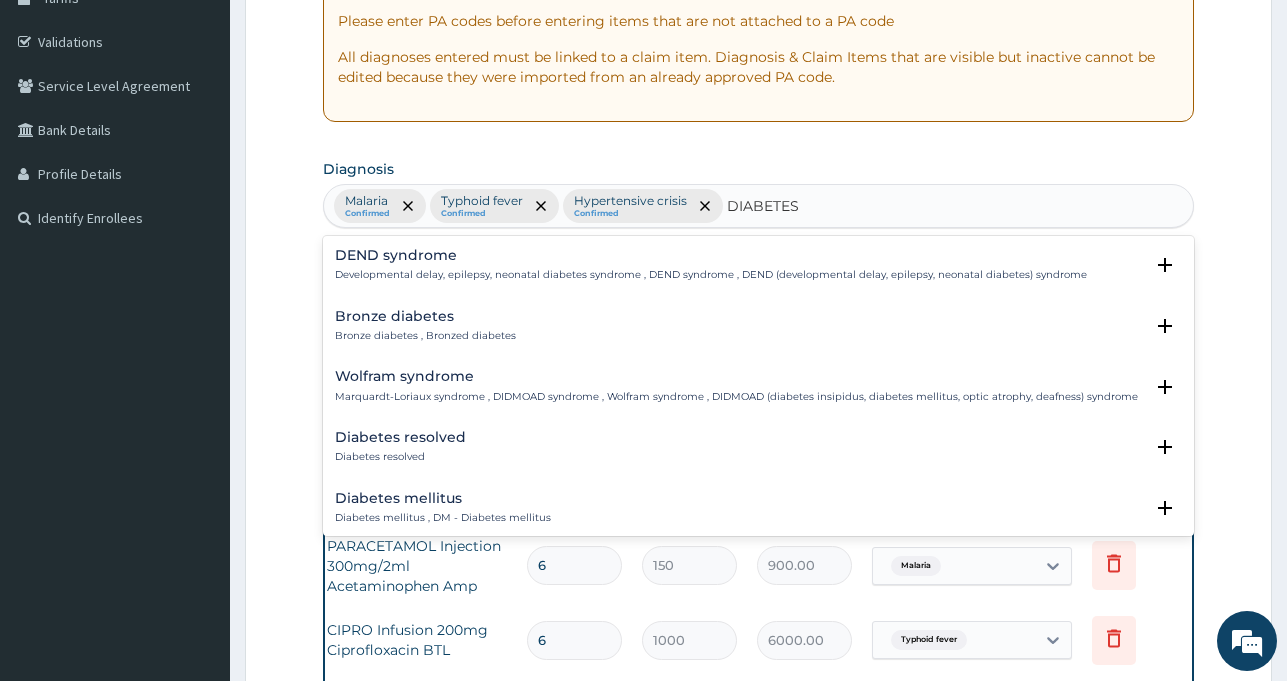 type on "DIABETES" 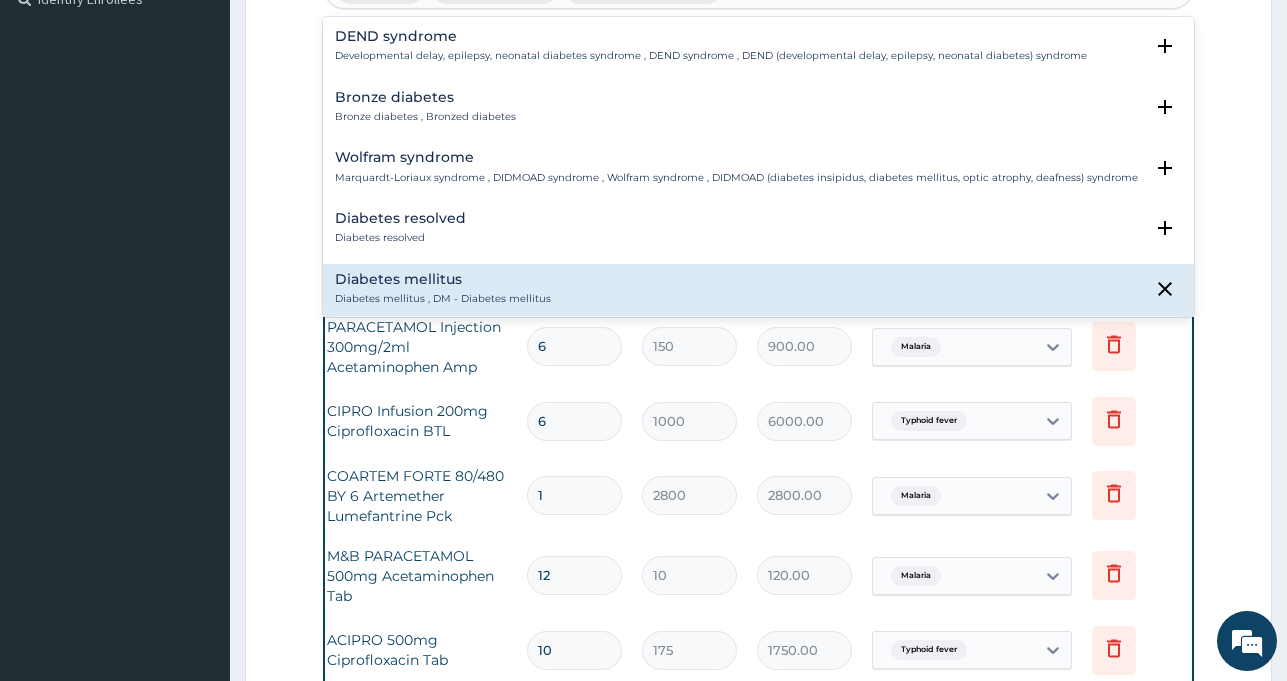scroll, scrollTop: 625, scrollLeft: 0, axis: vertical 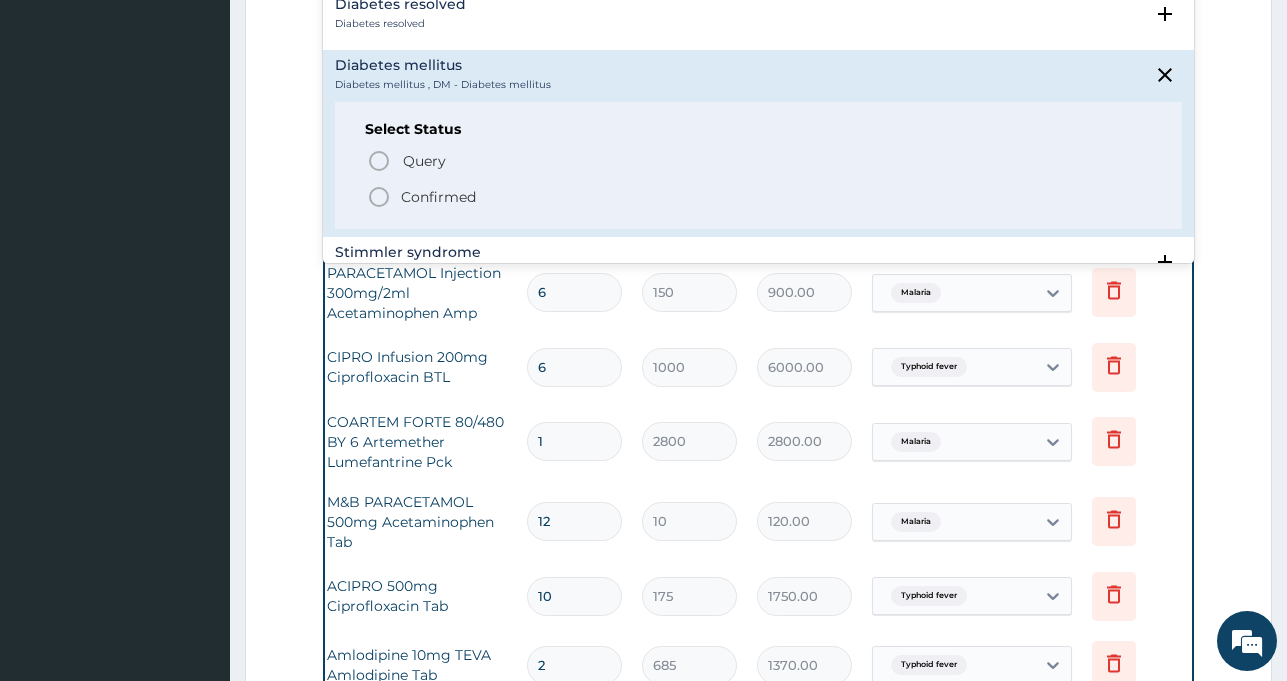 click on "Confirmed" at bounding box center [438, 197] 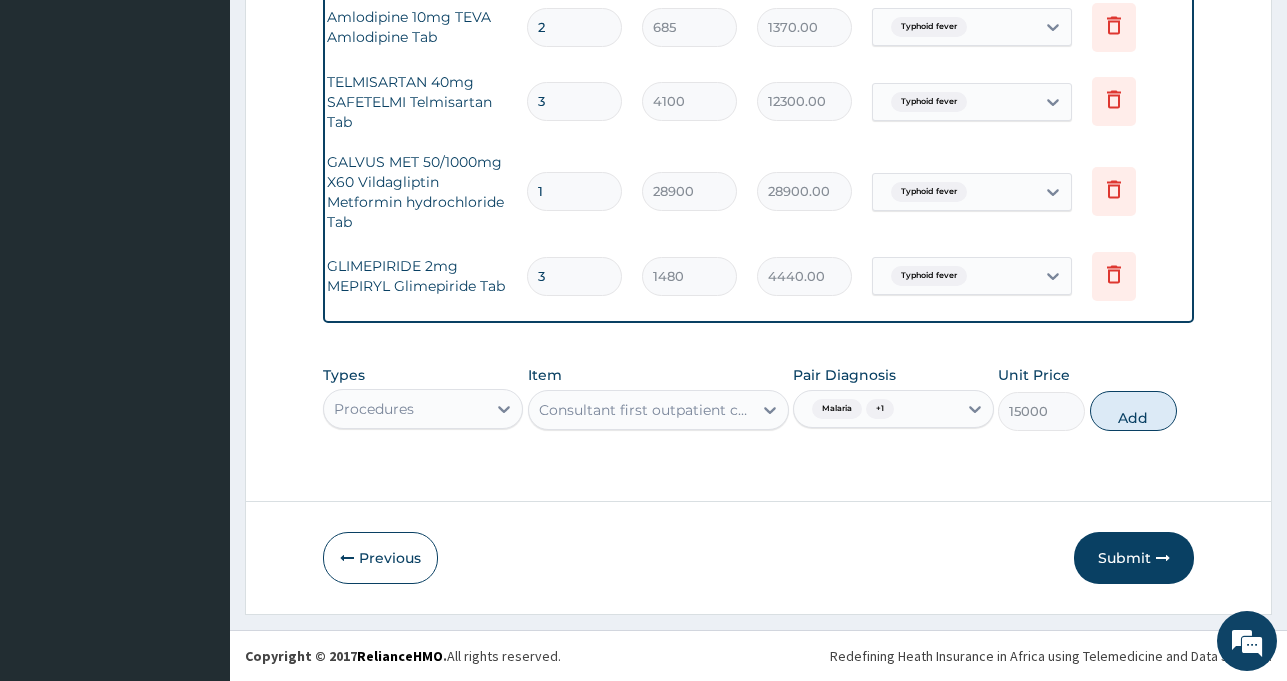 scroll, scrollTop: 1278, scrollLeft: 0, axis: vertical 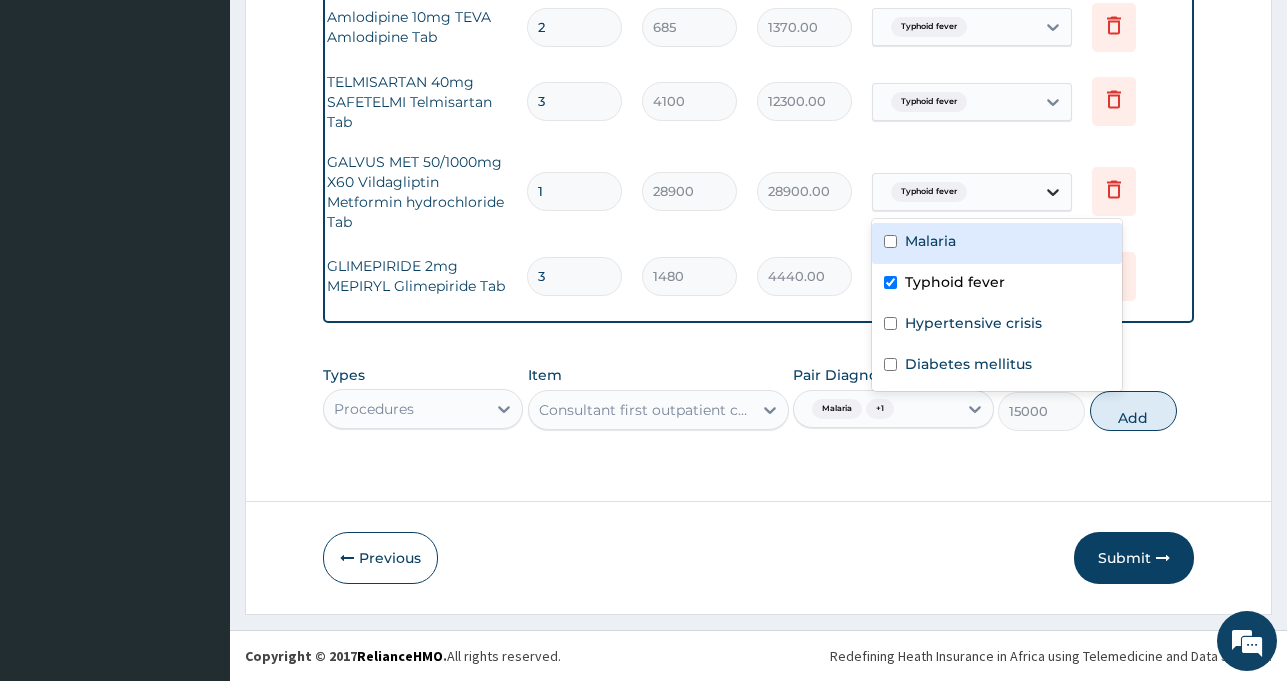 click 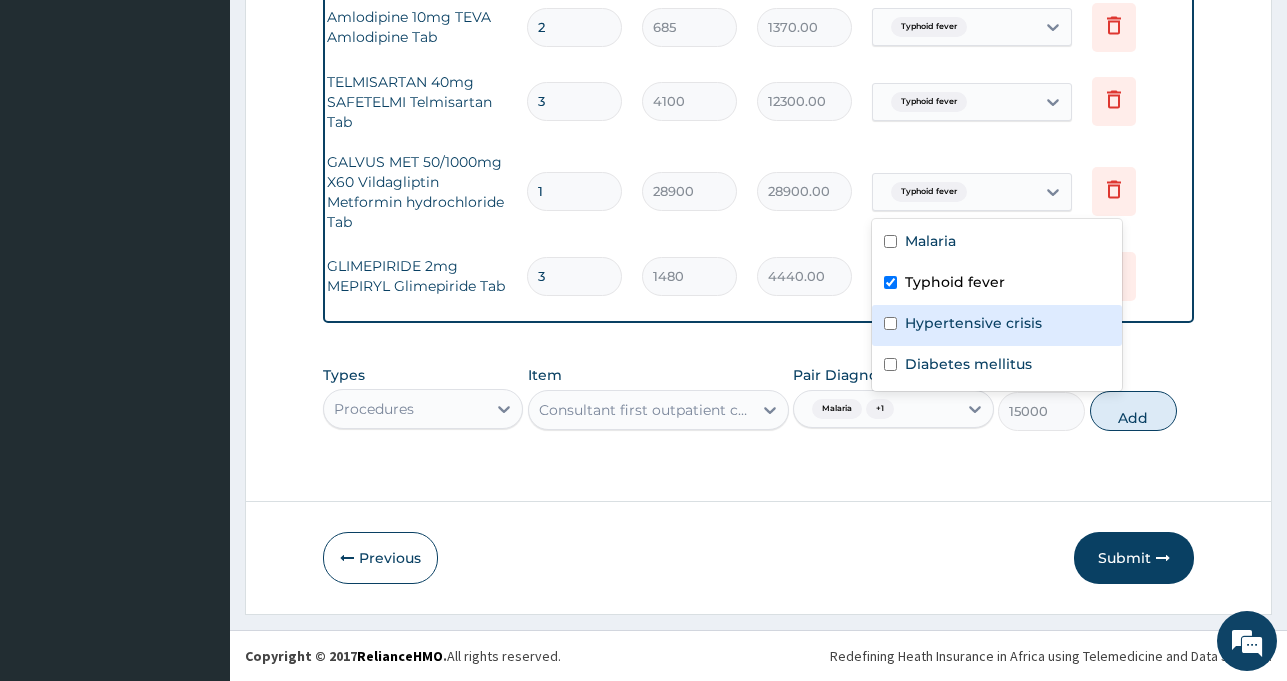 click at bounding box center (890, 323) 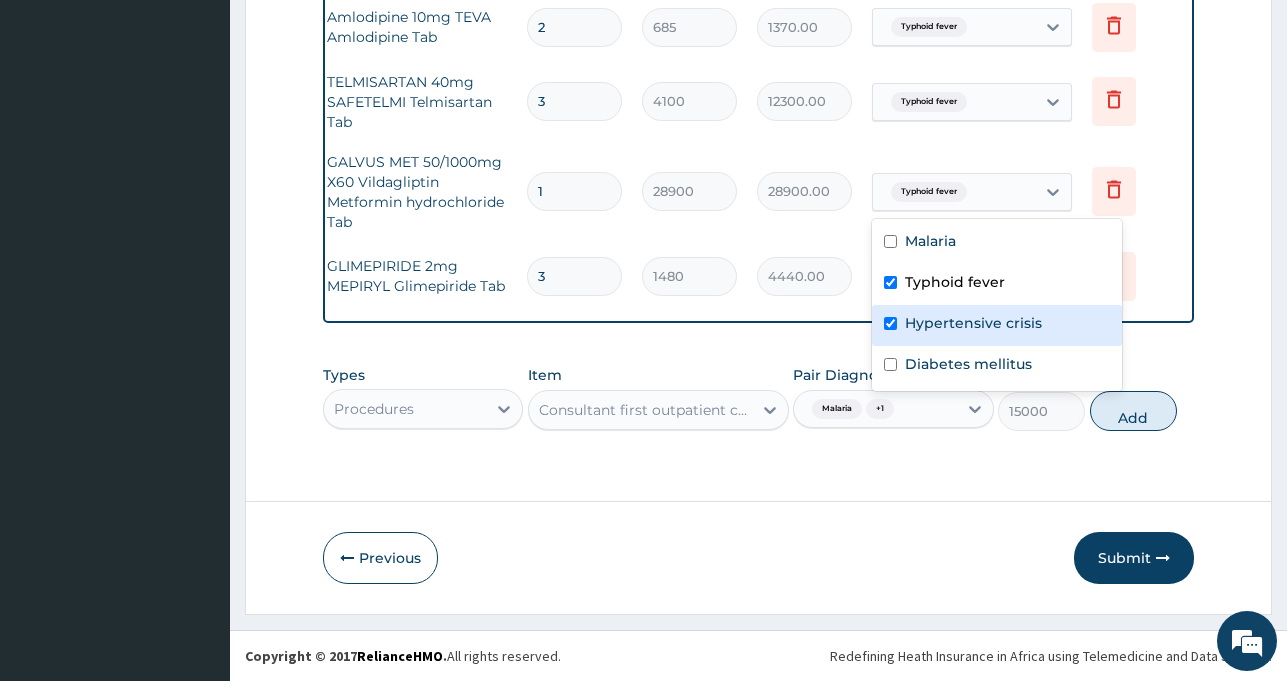 checkbox on "true" 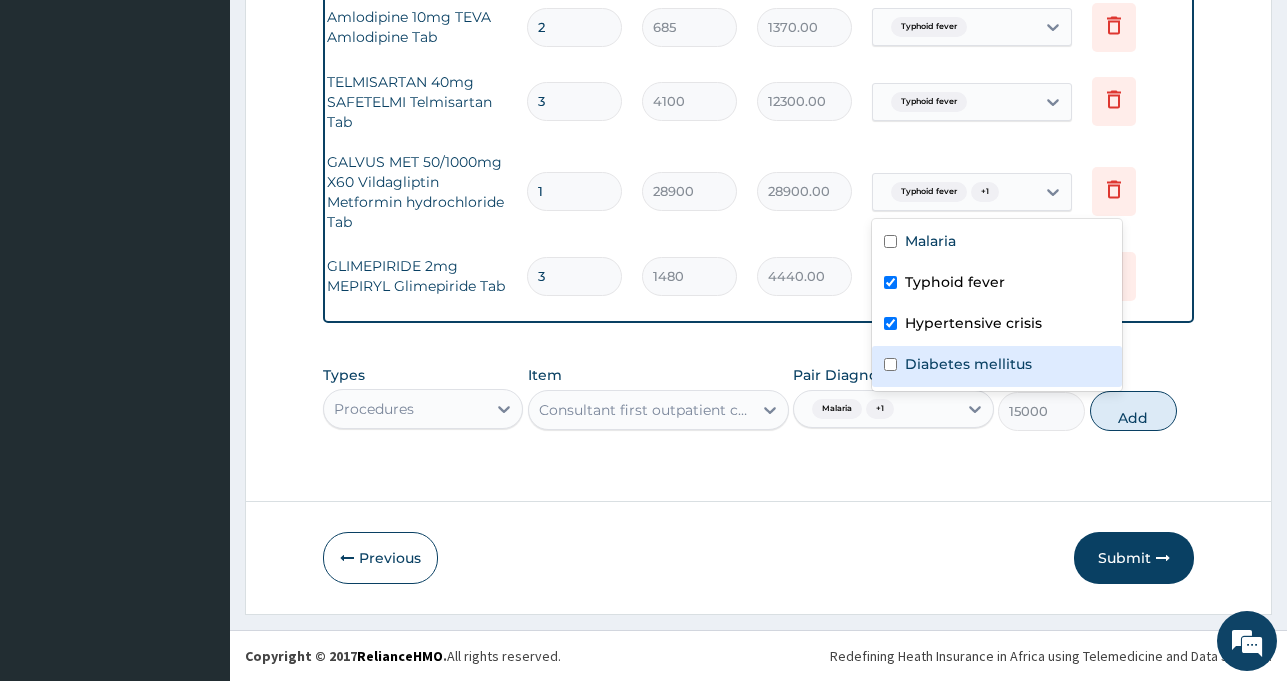 click at bounding box center (890, 364) 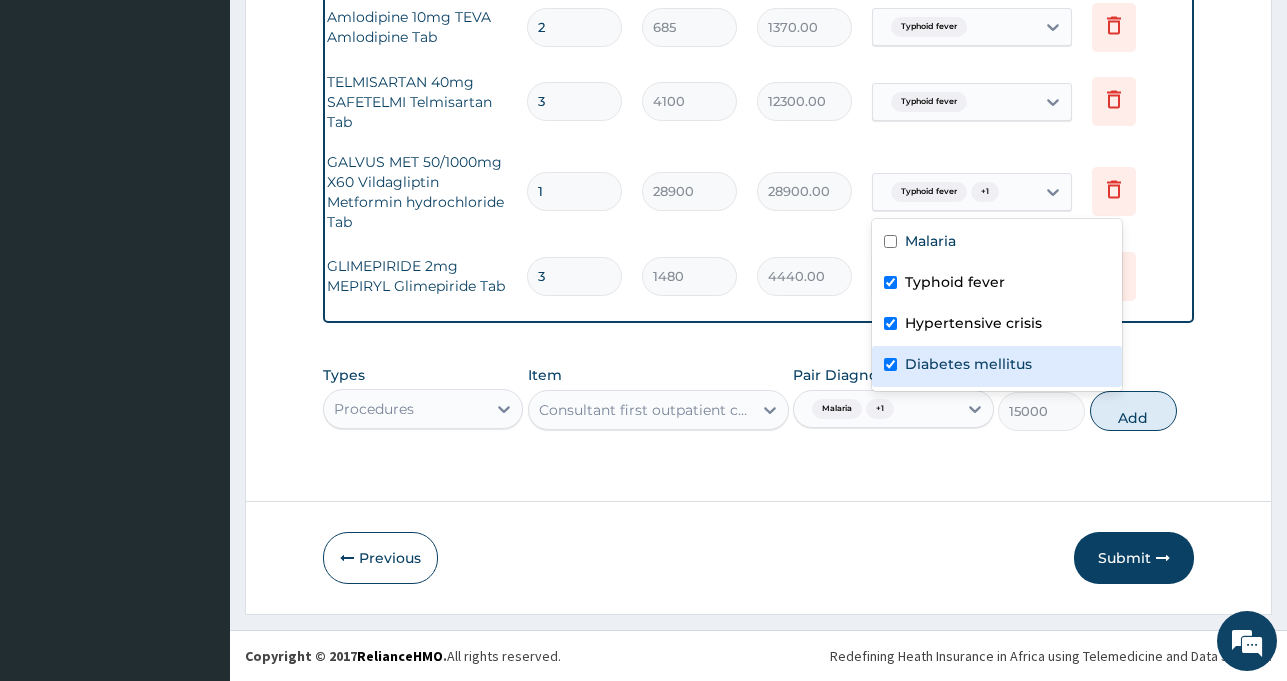 checkbox on "true" 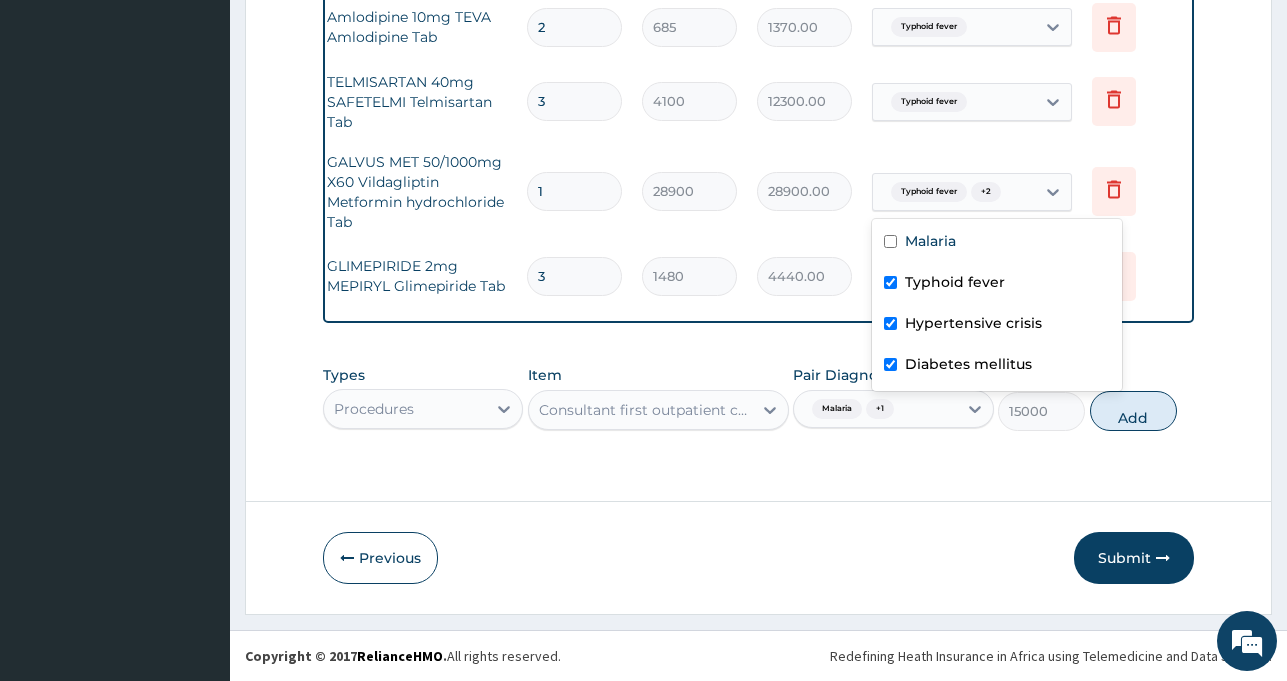 click at bounding box center [890, 282] 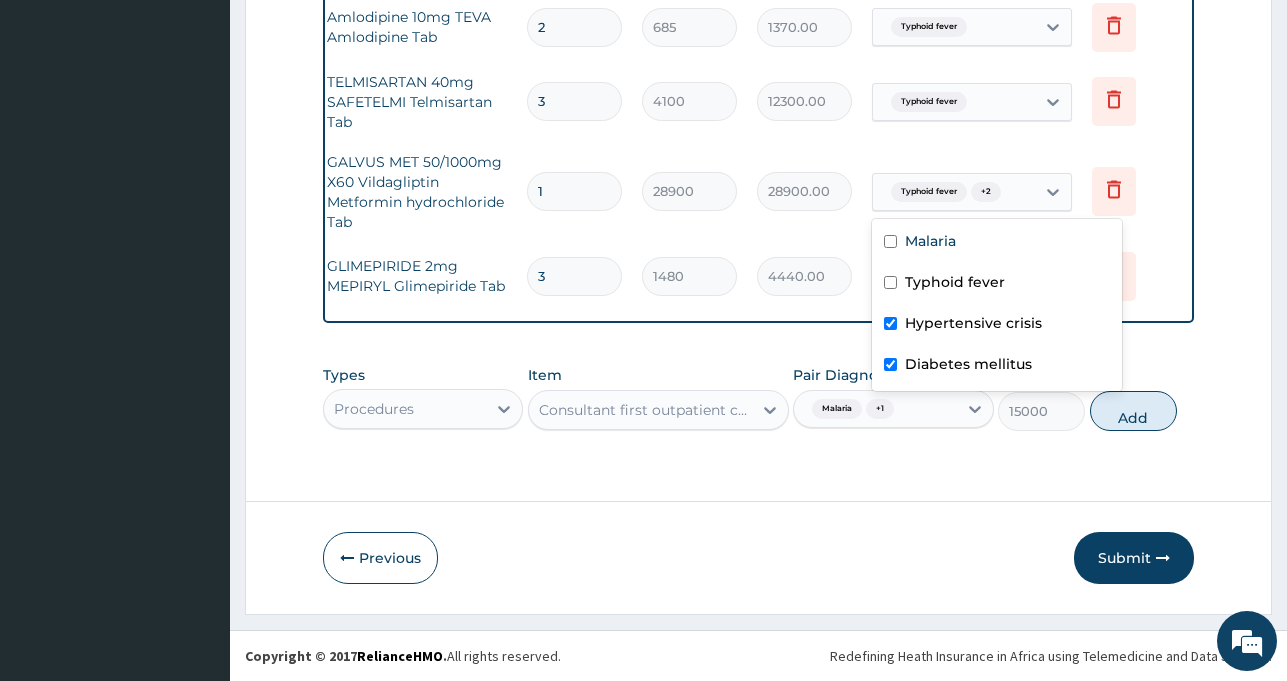 checkbox on "false" 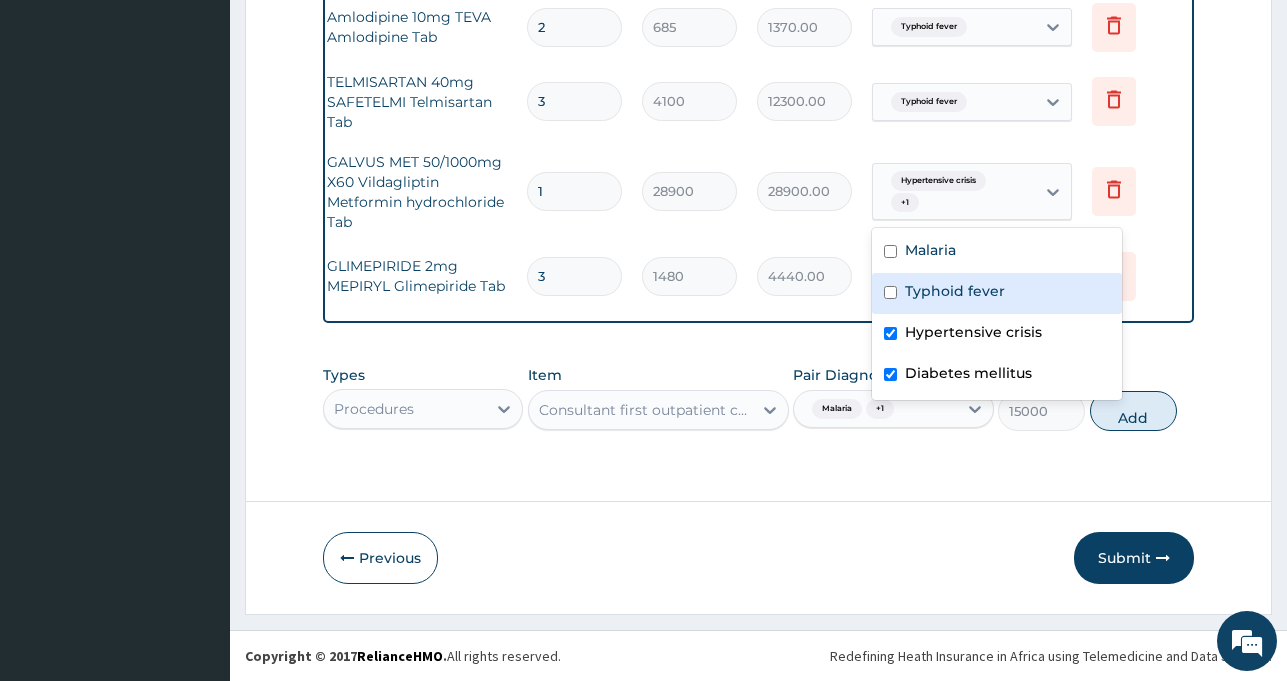 click on "Drugs GLIMEPIRIDE 2mg MEPIRYL Glimepiride Tab 3 1480 4440.00 Typhoid fever Delete" at bounding box center [692, 276] 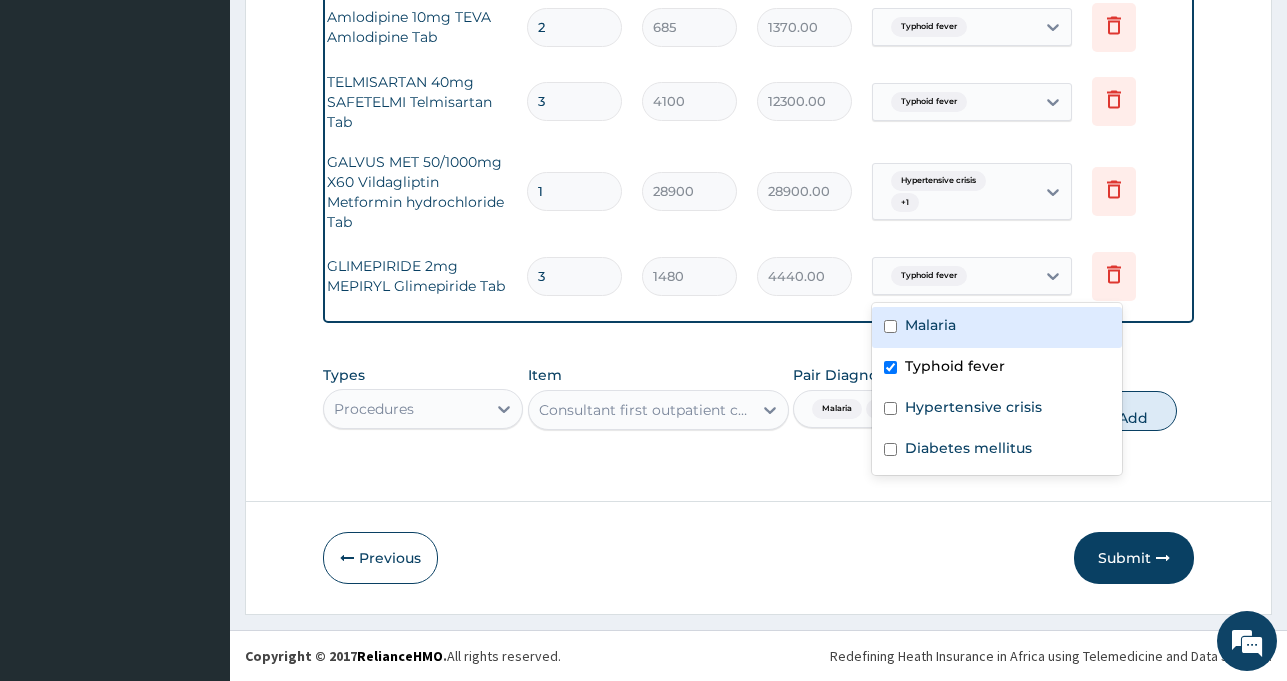 click on "Typhoid fever" at bounding box center (954, 276) 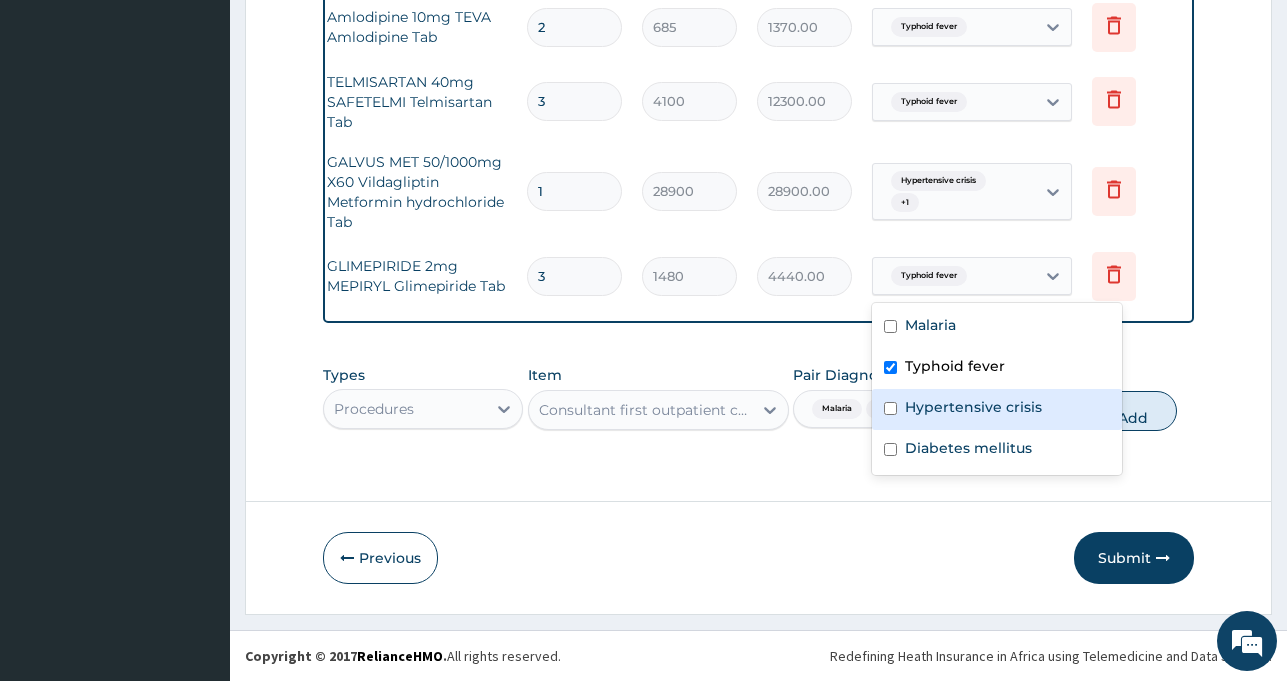 click on "Hypertensive crisis" at bounding box center (973, 407) 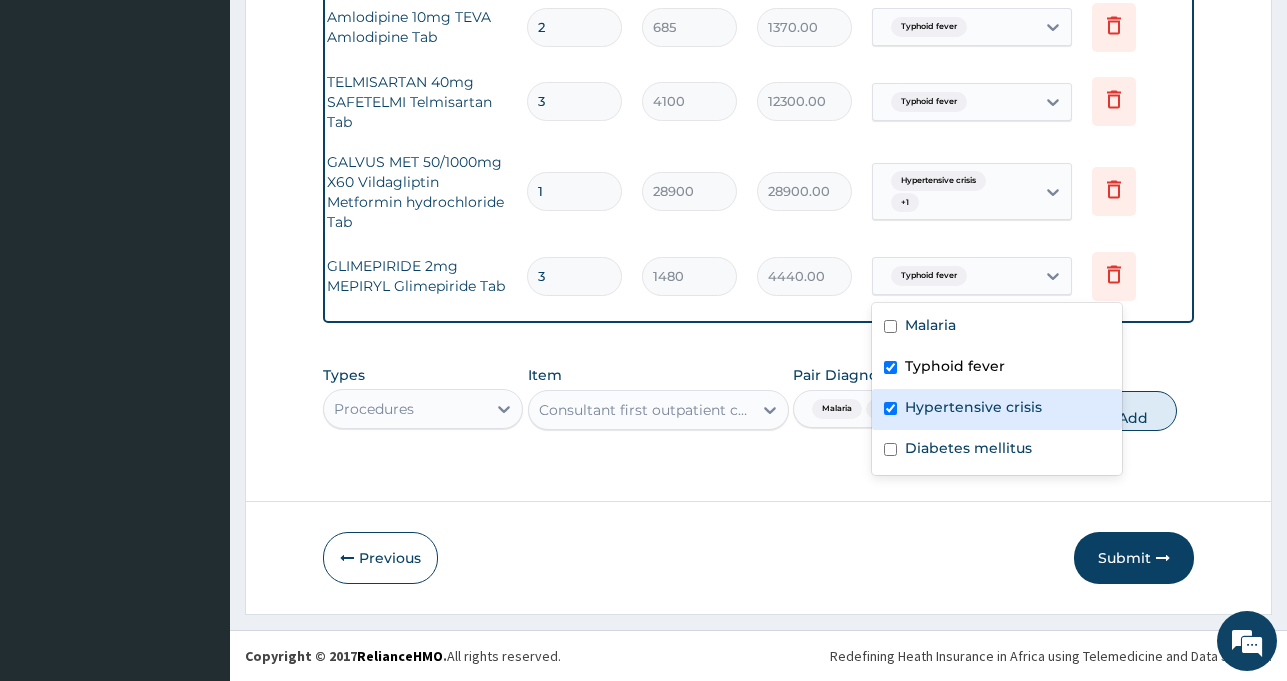 checkbox on "true" 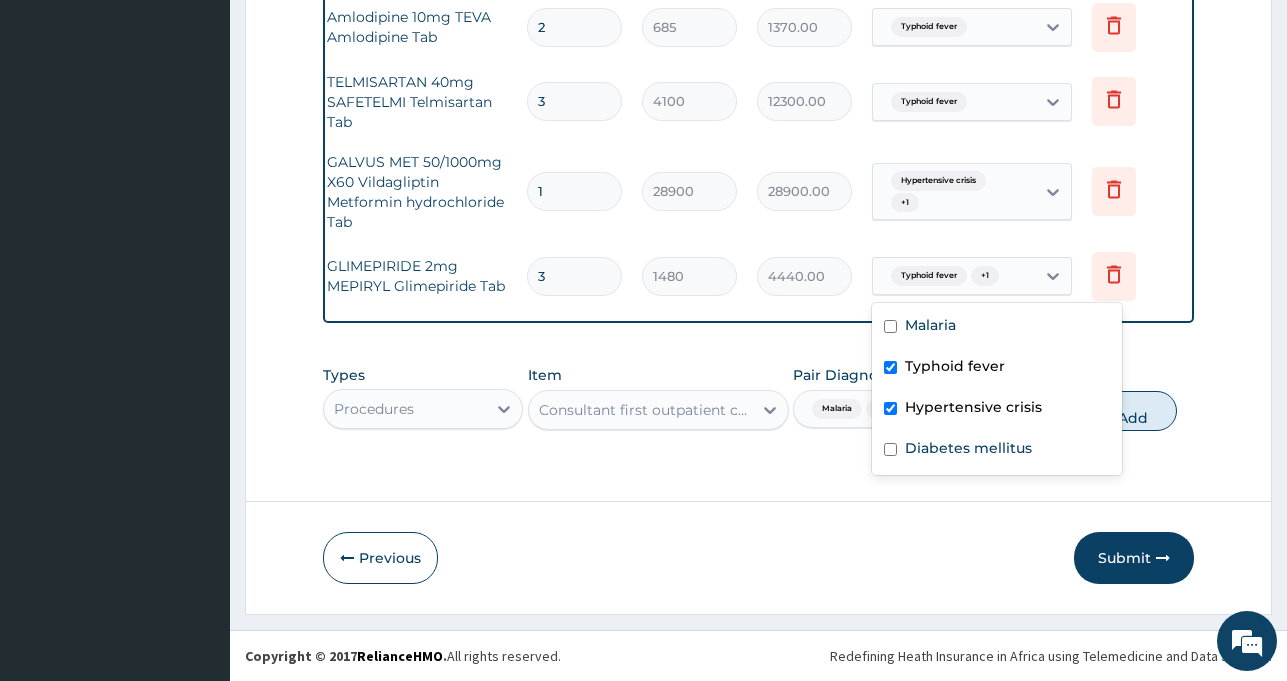 click at bounding box center [890, 367] 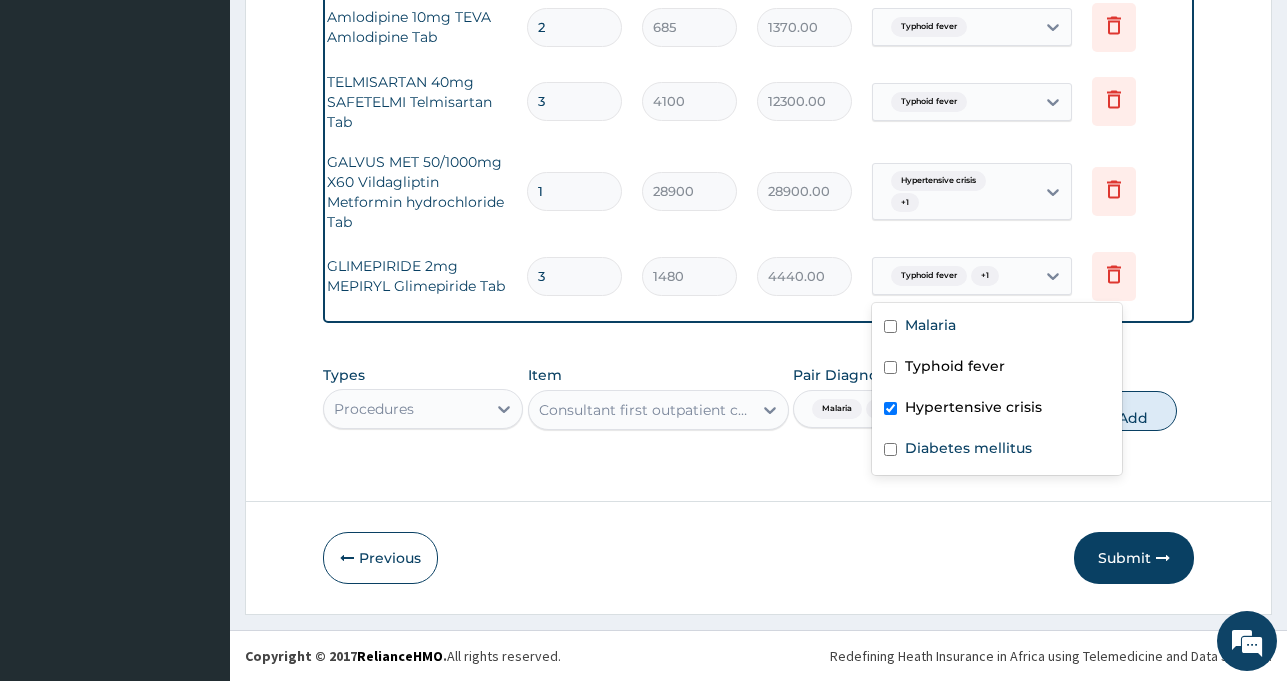 checkbox on "false" 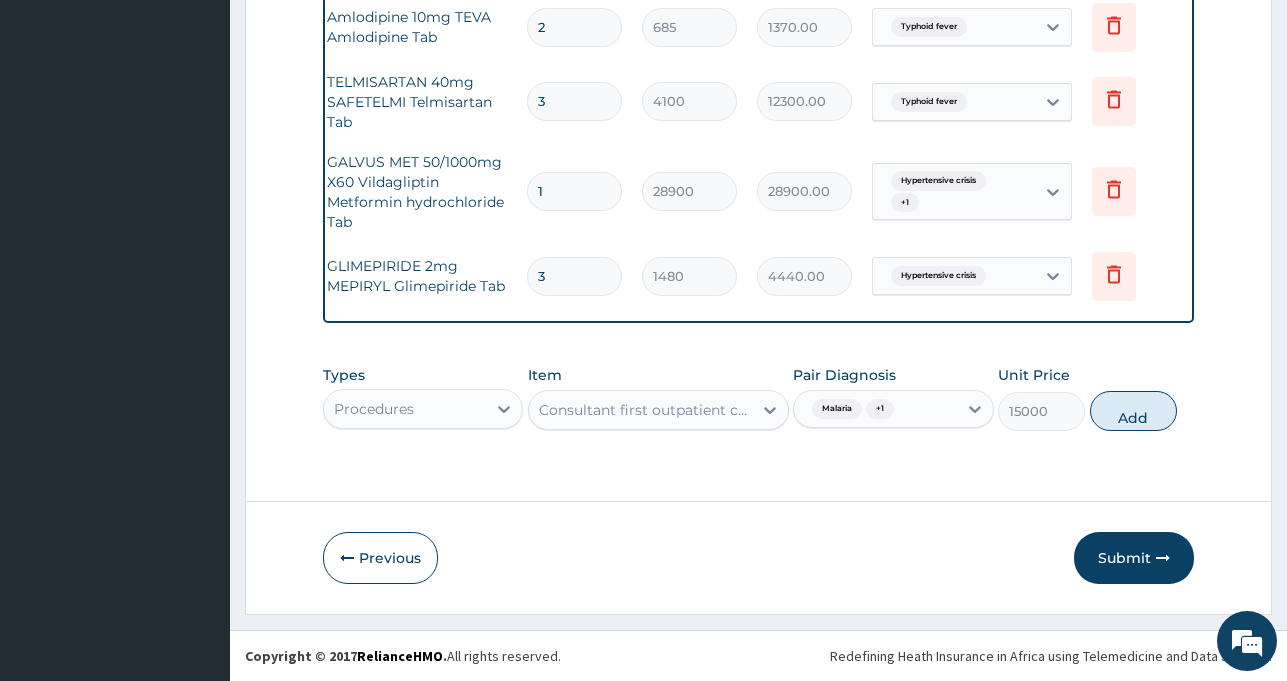 click on "Drugs GALVUS MET 50/1000mg X60 Vildagliptin Metformin hydrochloride Tab 1 28900 28900.00 Hypertensive crisis  + 1 Delete" at bounding box center [692, 192] 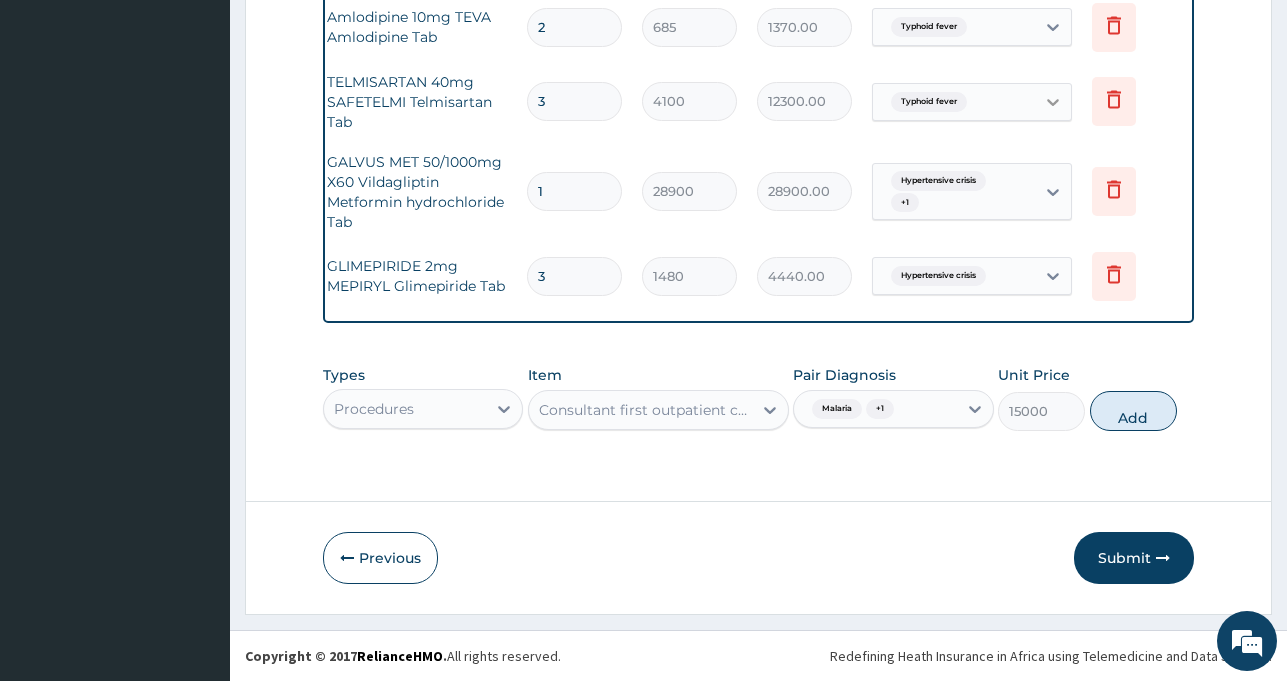 click 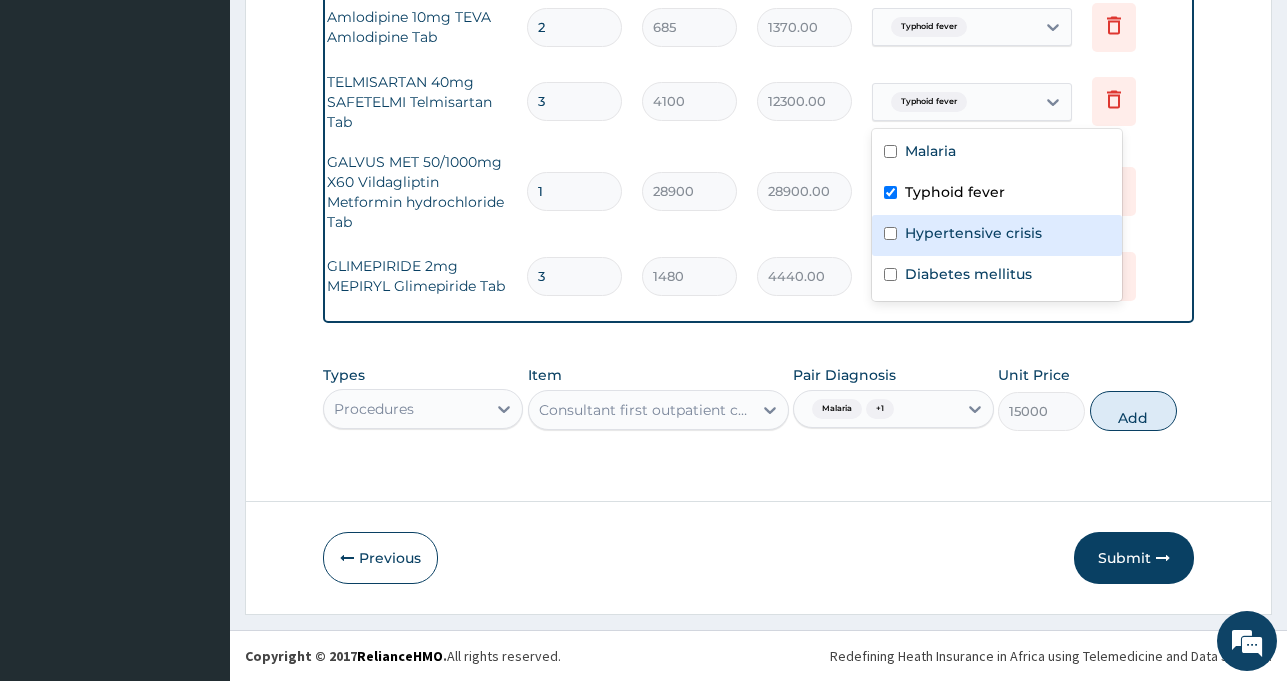 click at bounding box center [890, 233] 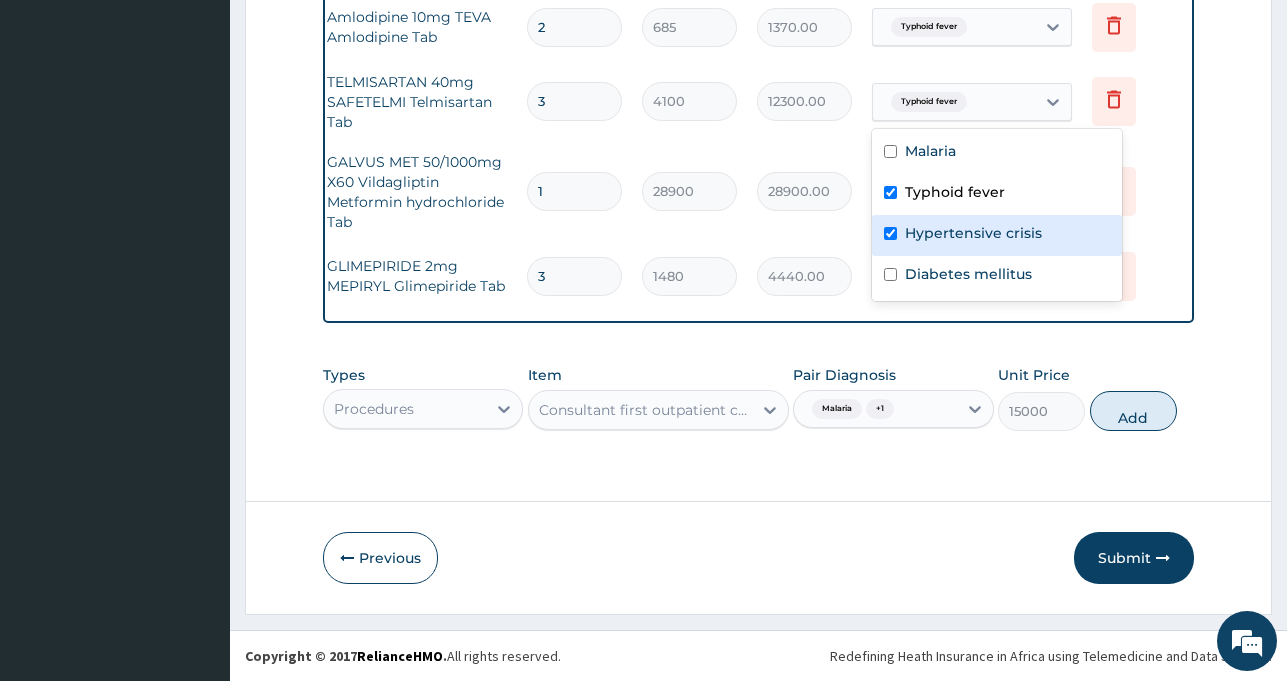 checkbox on "true" 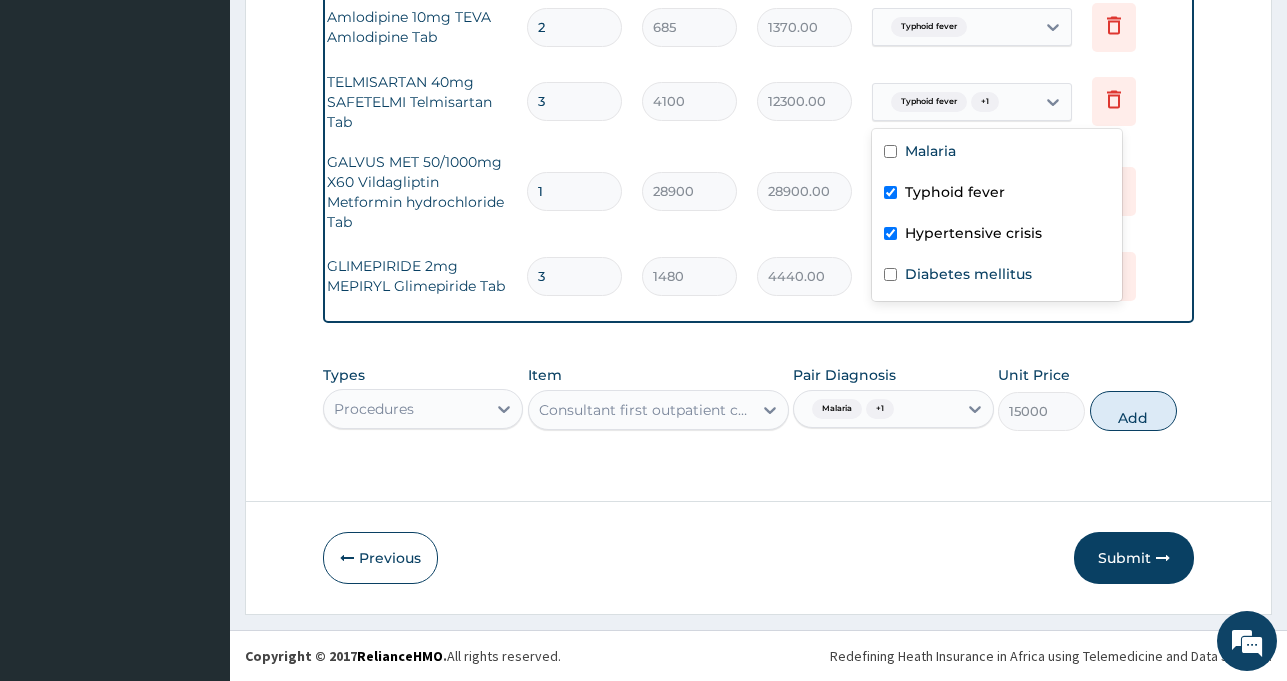 click on "Typhoid fever" at bounding box center (997, 194) 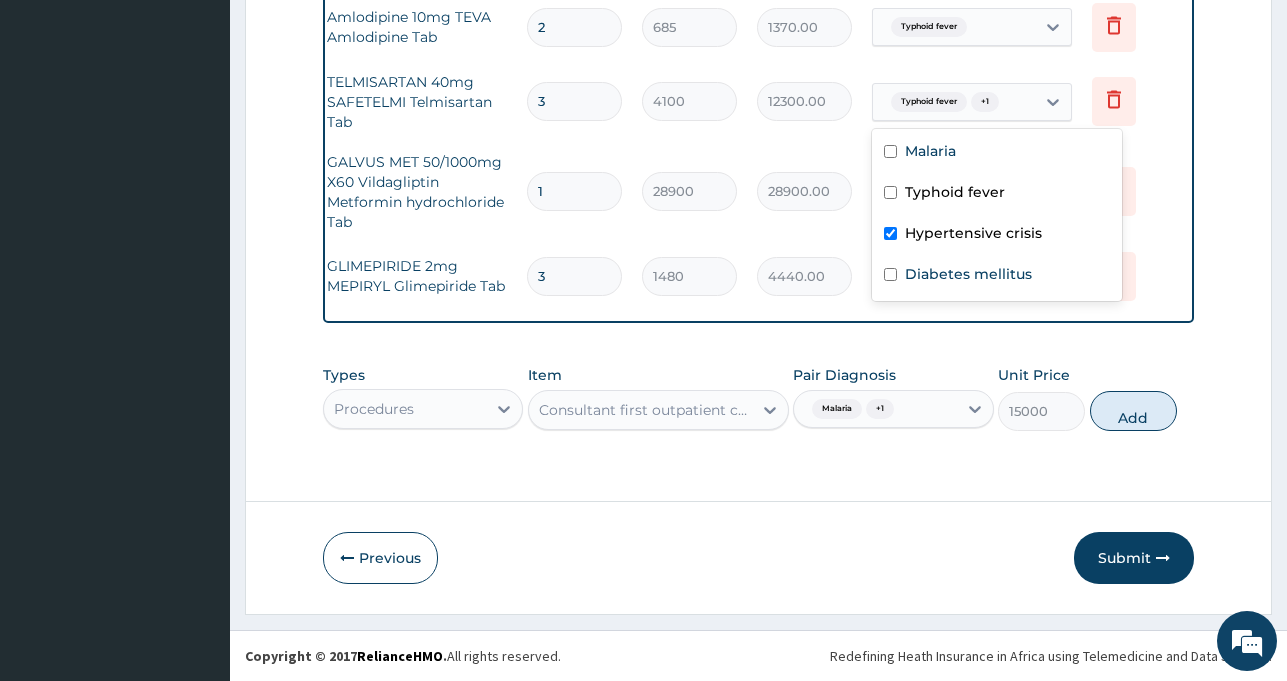checkbox on "false" 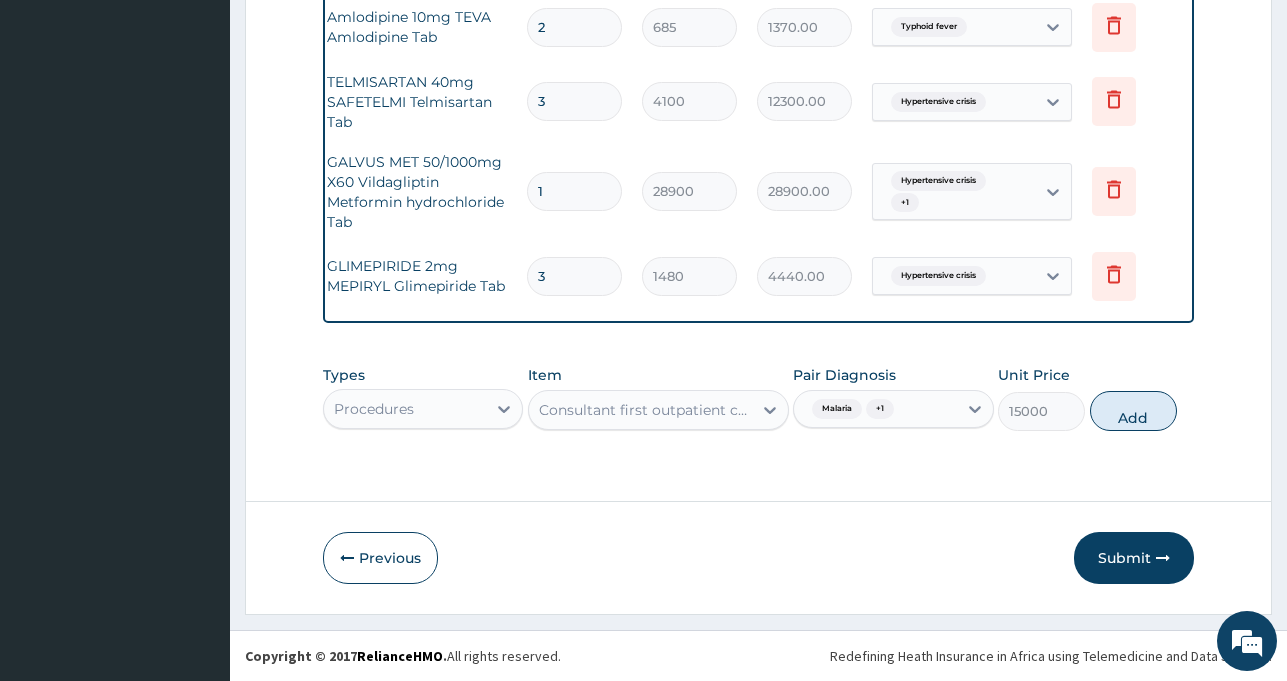 click on "Drugs GALVUS MET 50/1000mg X60 Vildagliptin Metformin hydrochloride Tab 1 28900 28900.00 Hypertensive crisis  + 1 Delete" at bounding box center (692, 192) 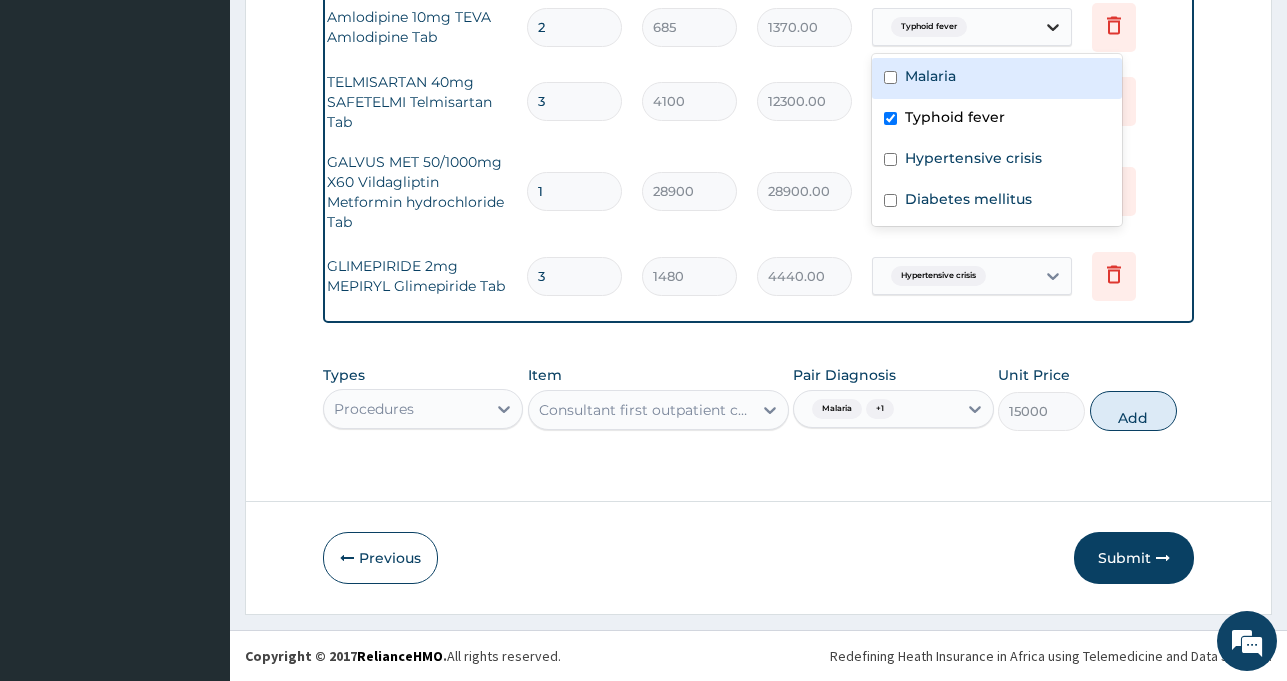 click 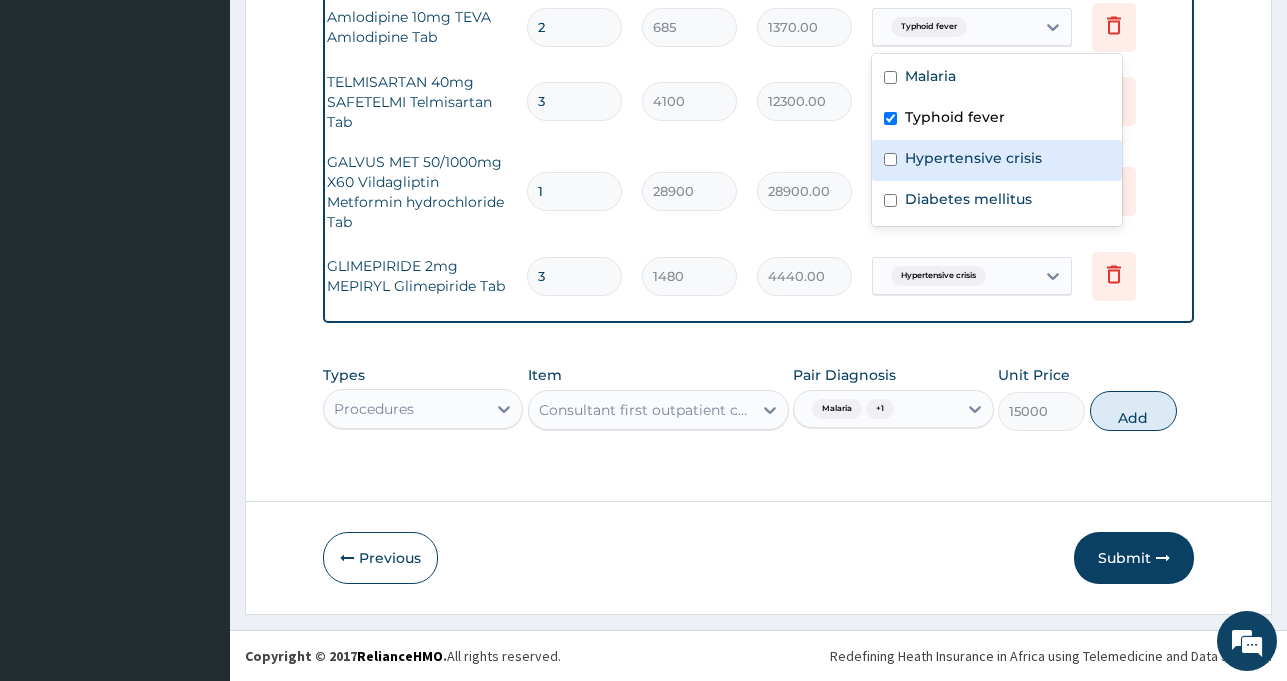 click on "Hypertensive crisis" at bounding box center (973, 158) 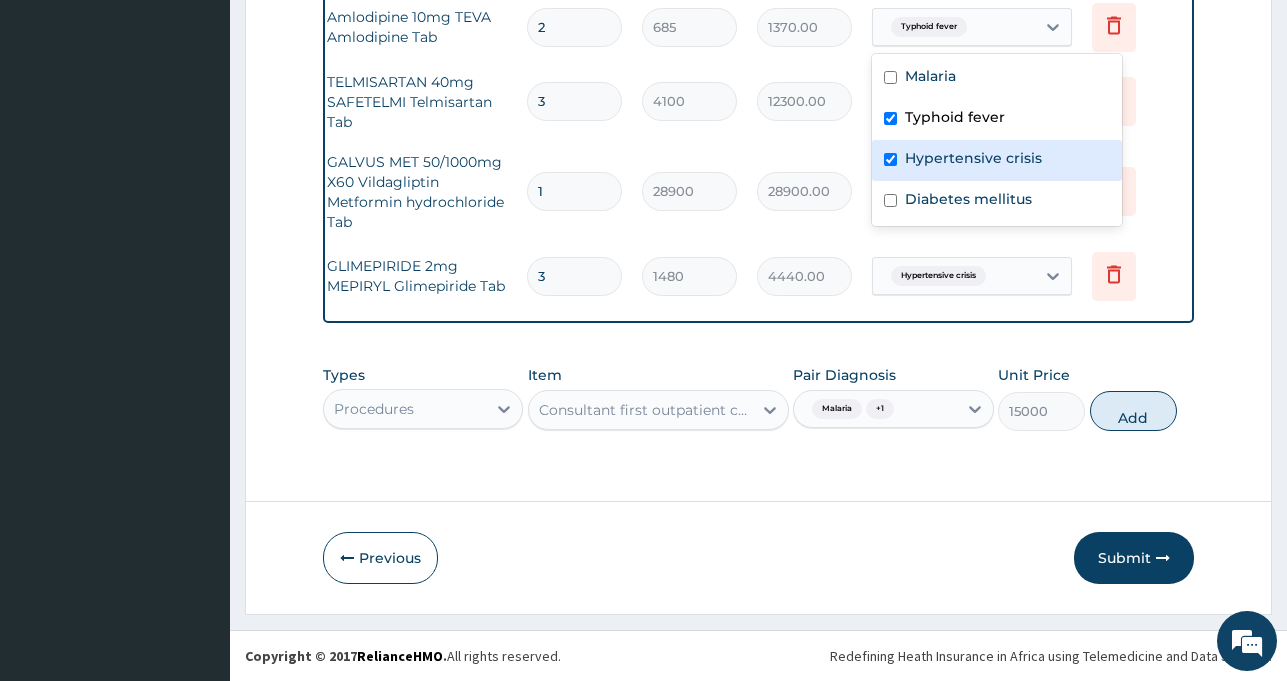 checkbox on "true" 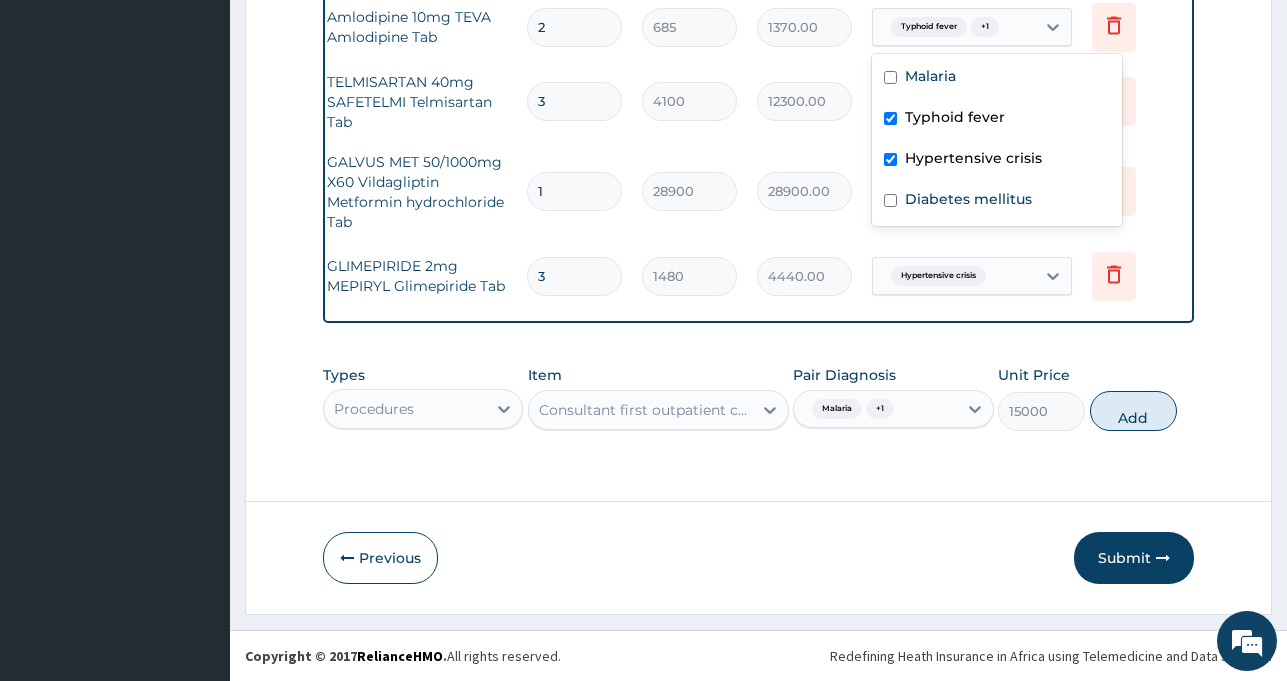 click at bounding box center (890, 118) 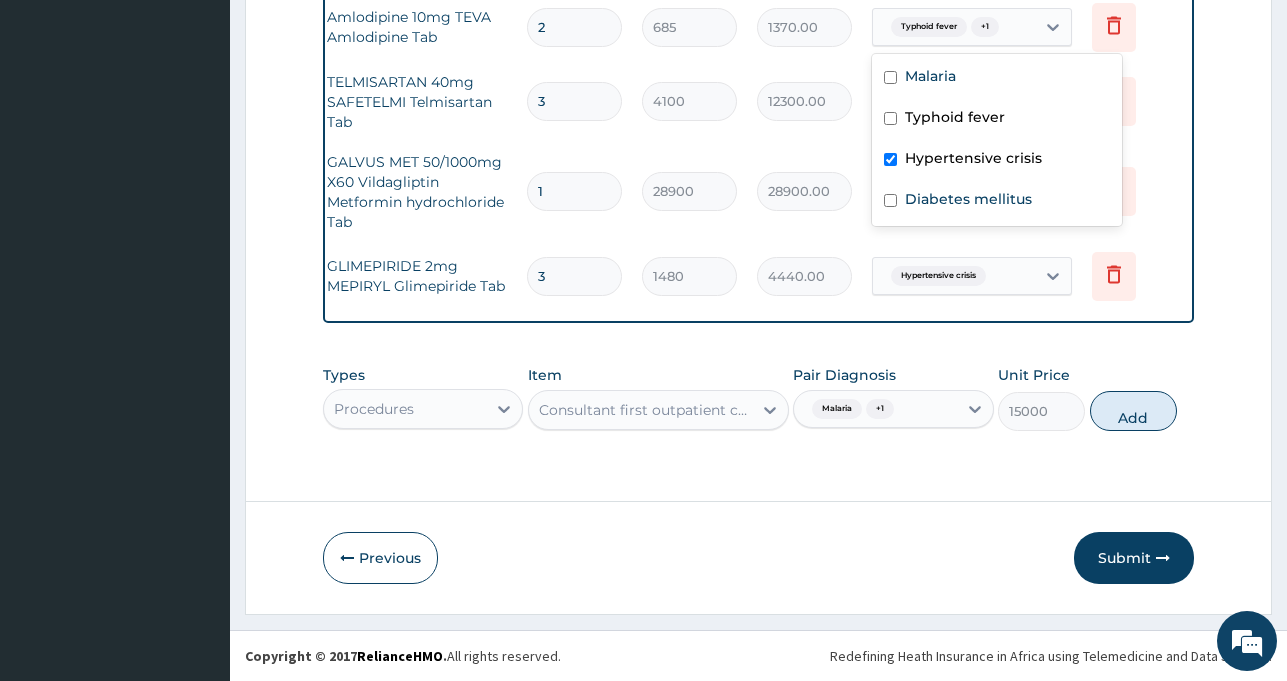 checkbox on "false" 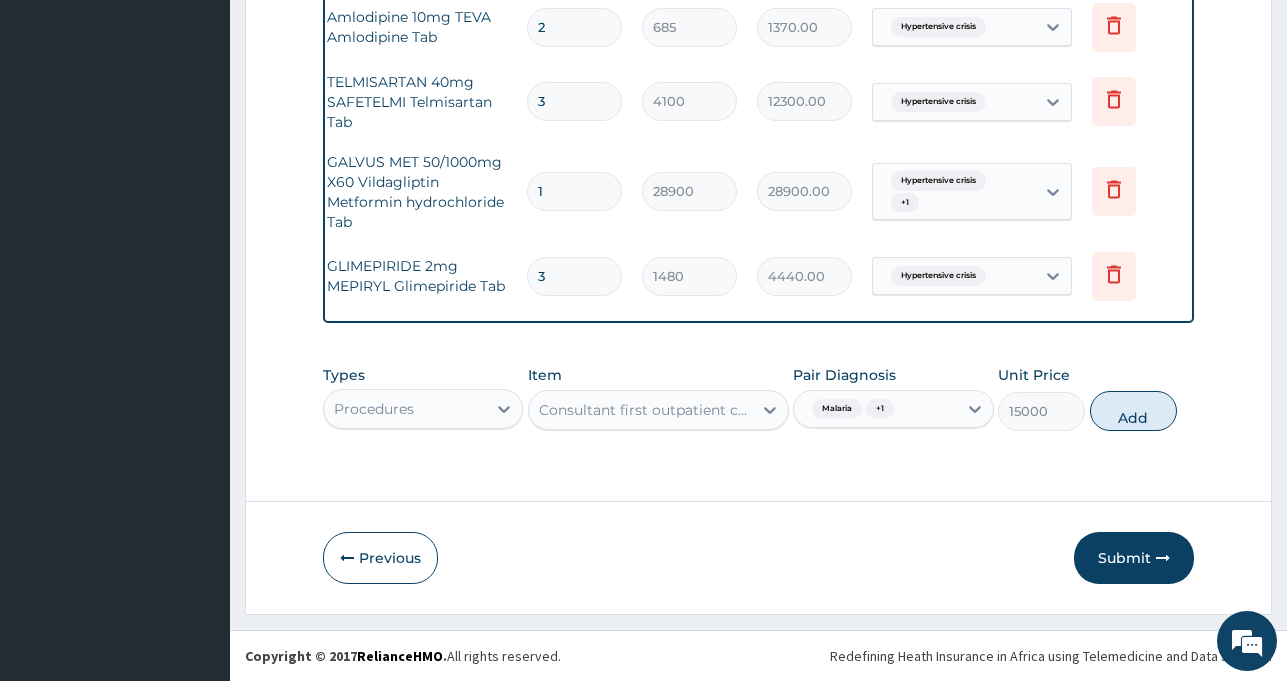 click on "Drugs TELMISARTAN 40mg SAFETELMI Telmisartan Tab 3 4100 12300.00 Hypertensive crisis Delete" at bounding box center [692, 102] 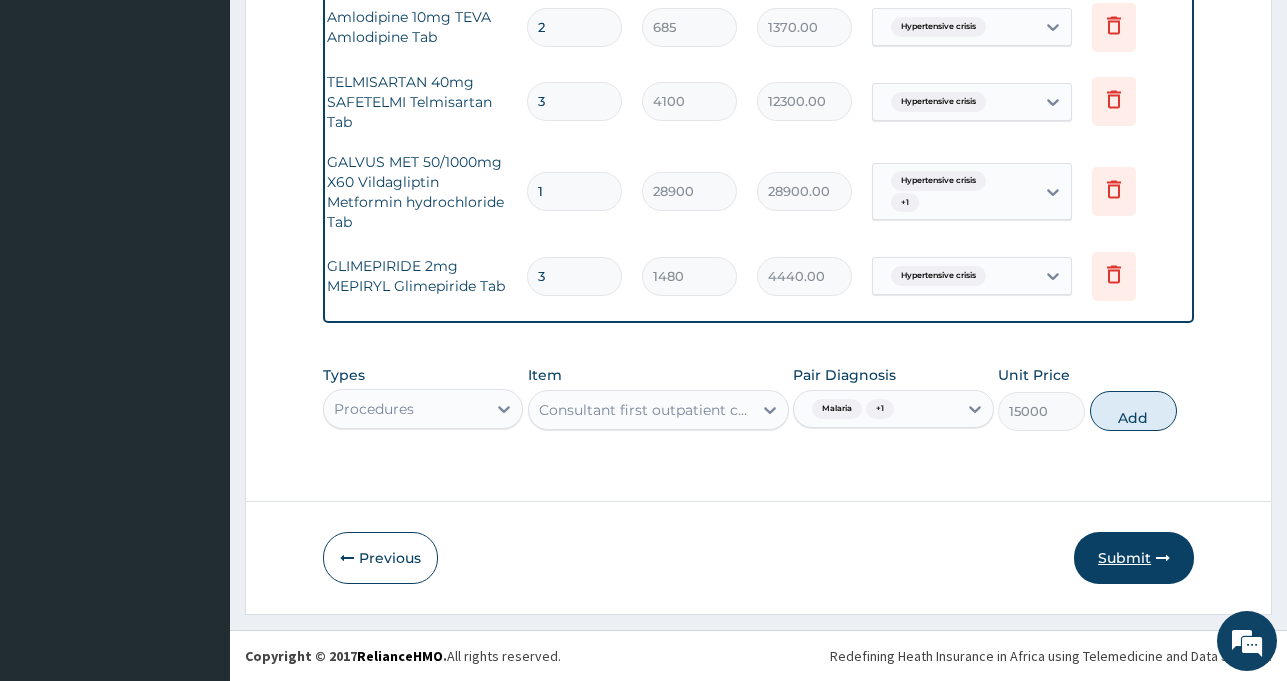 click on "Submit" at bounding box center (1134, 558) 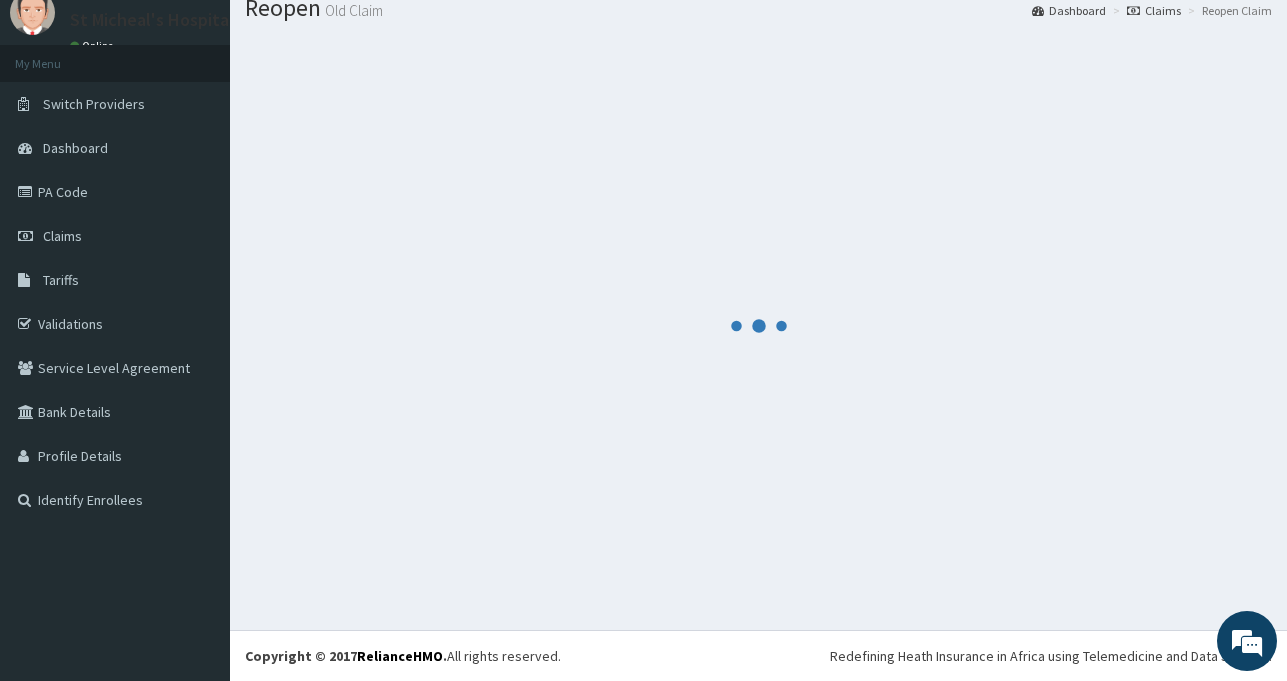 scroll, scrollTop: 1278, scrollLeft: 0, axis: vertical 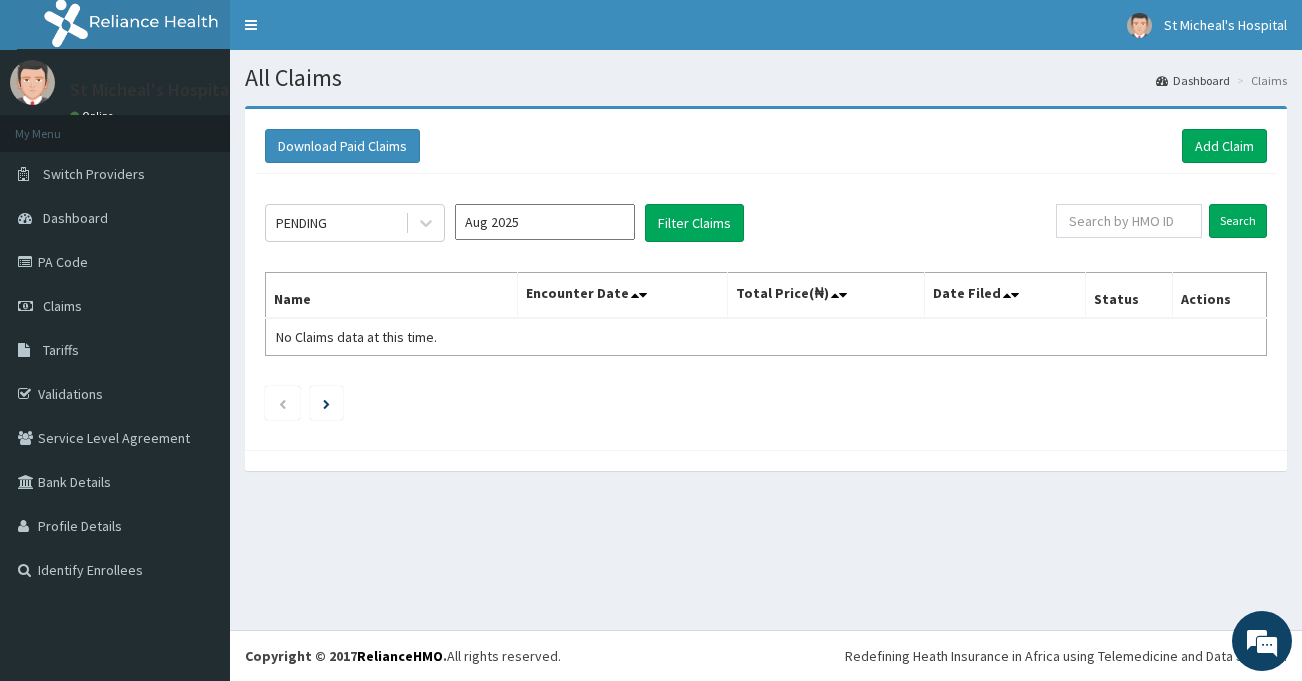 click on "Aug 2025" at bounding box center [545, 222] 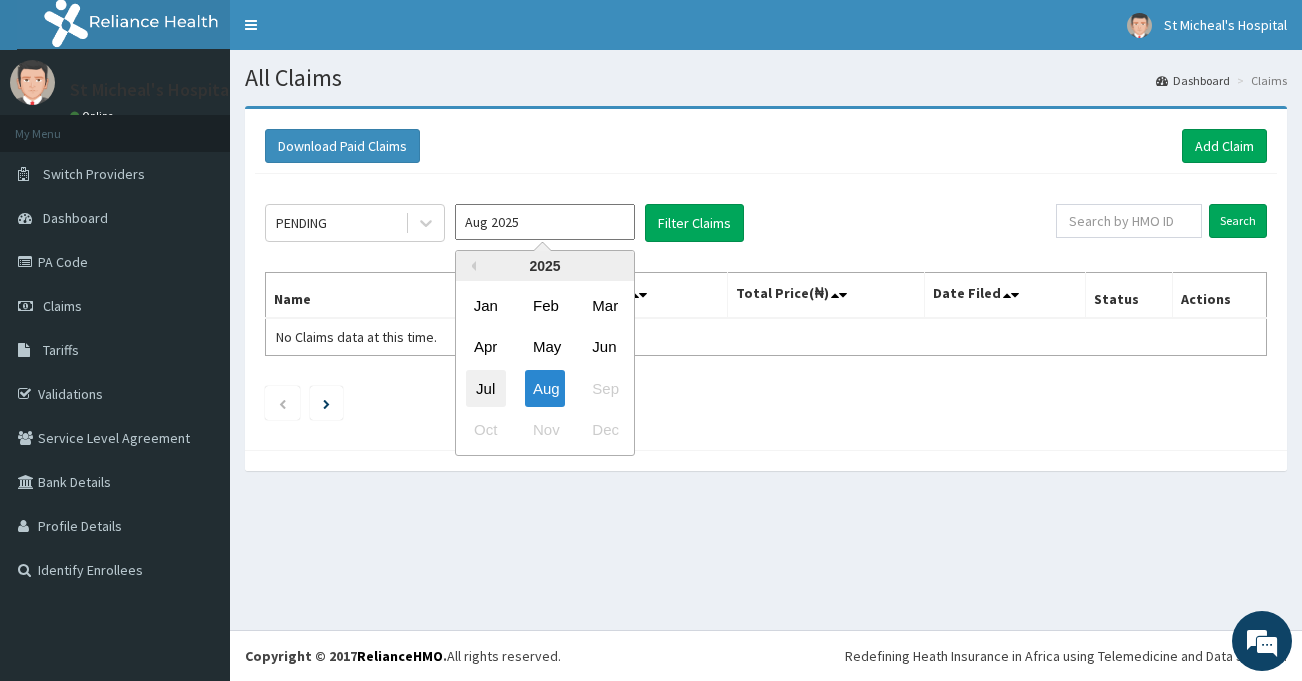 click on "Jul" at bounding box center (486, 388) 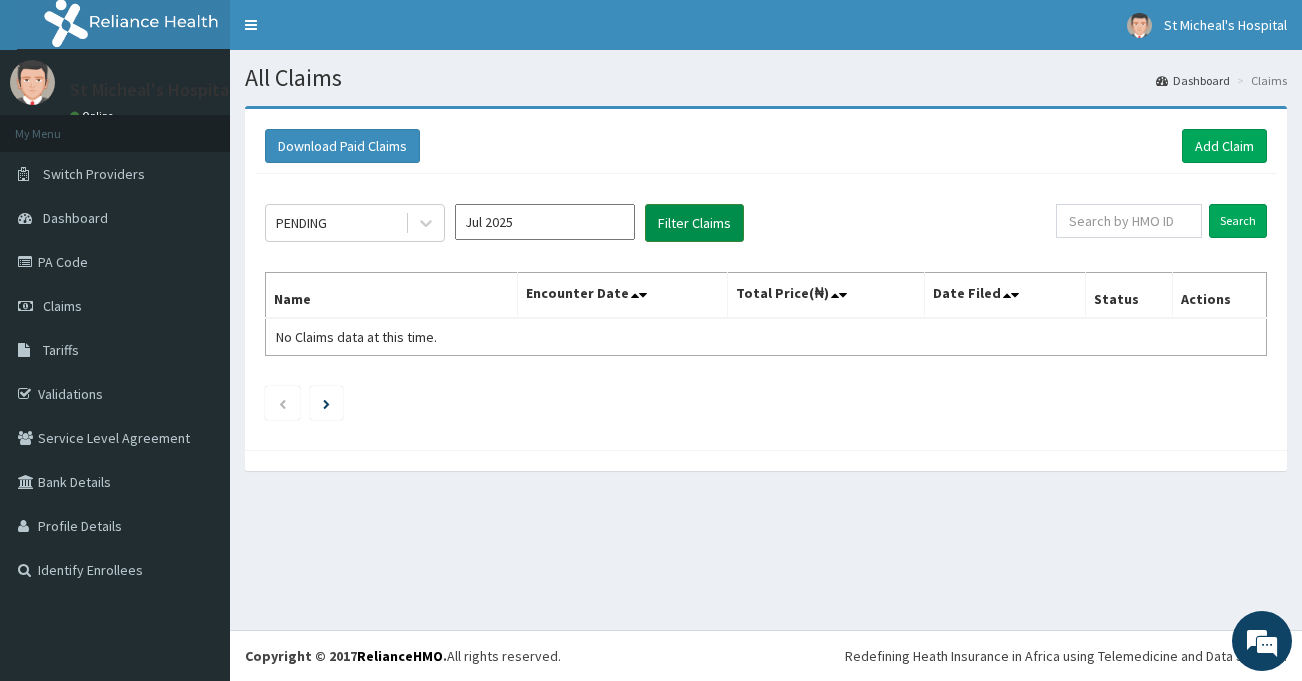click on "Filter Claims" at bounding box center [694, 223] 